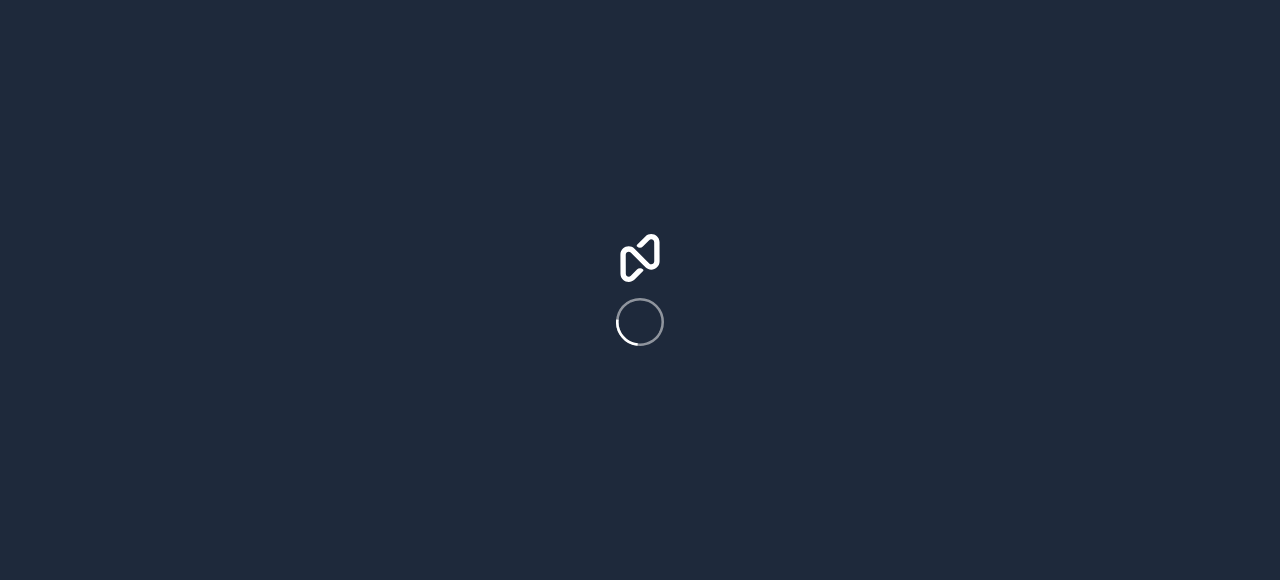 scroll, scrollTop: 0, scrollLeft: 0, axis: both 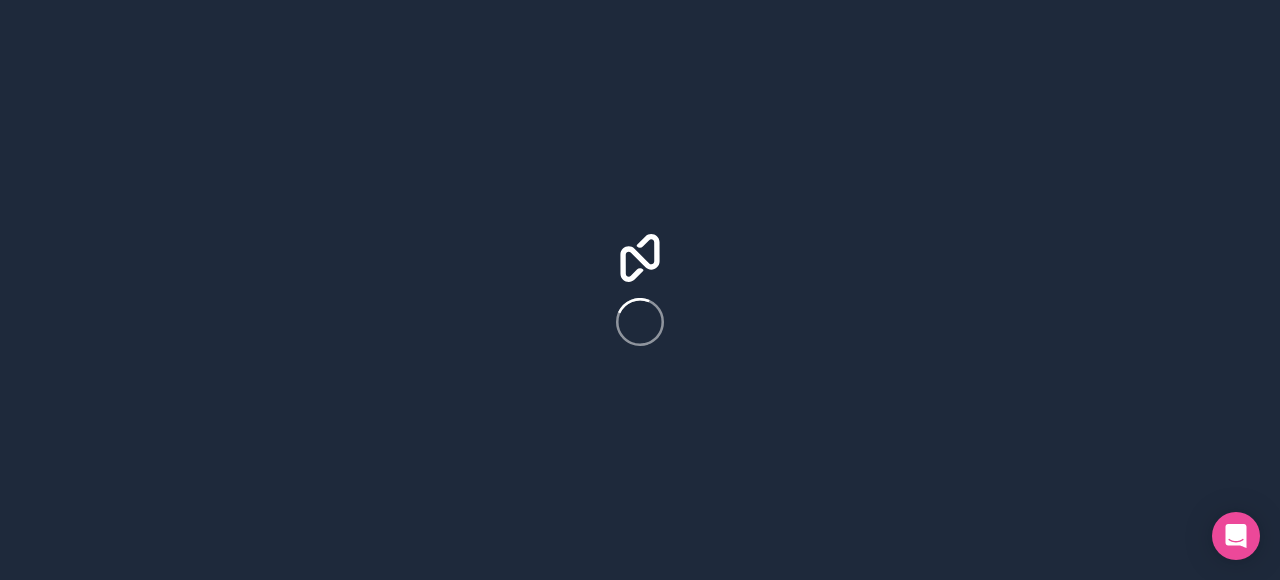 click at bounding box center (640, 290) 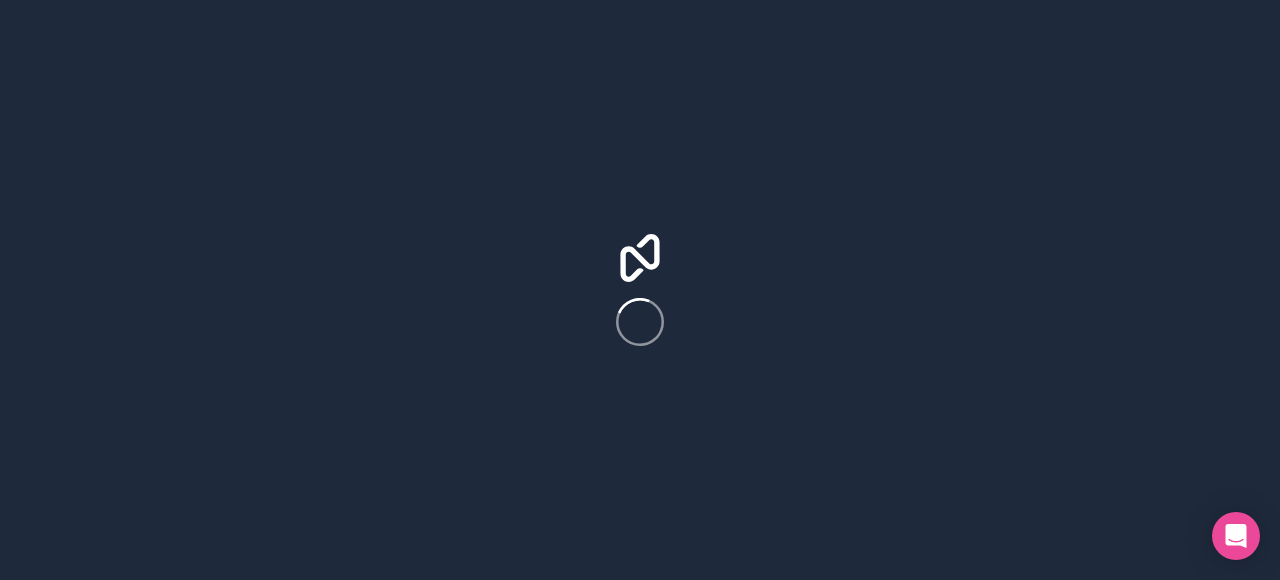 click at bounding box center (640, 290) 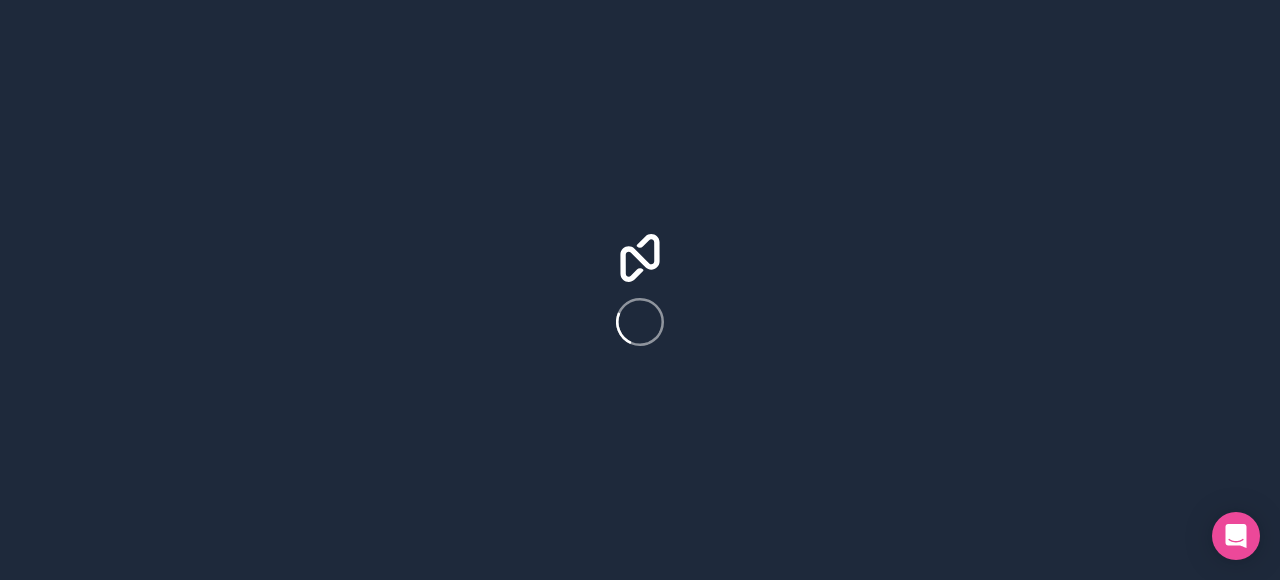 click at bounding box center [640, 290] 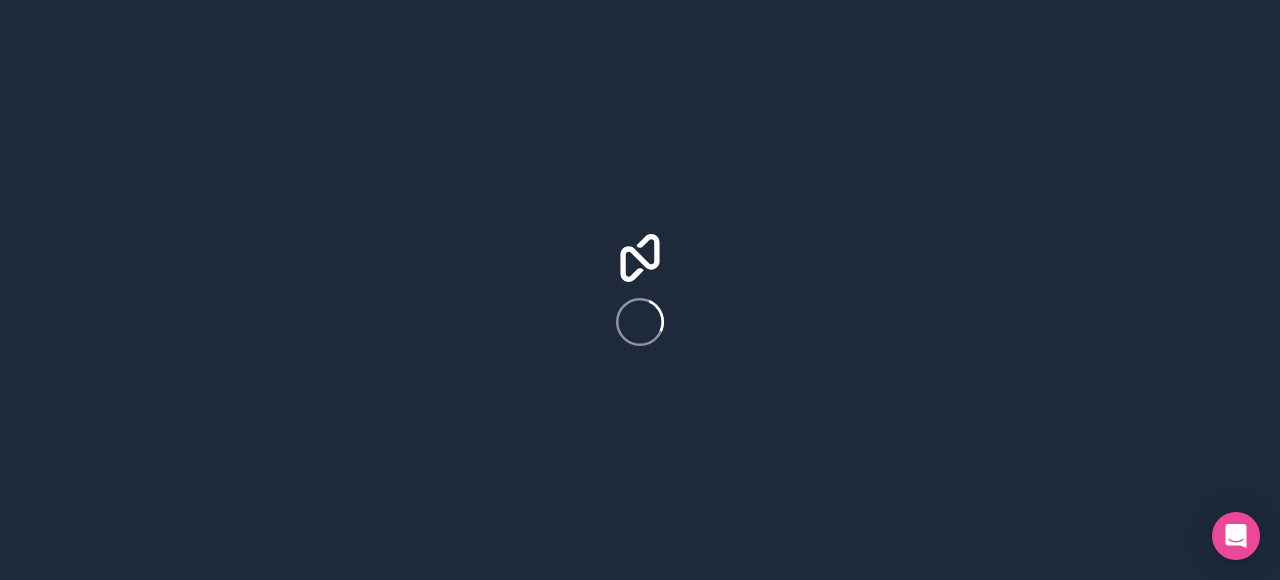scroll, scrollTop: 0, scrollLeft: 0, axis: both 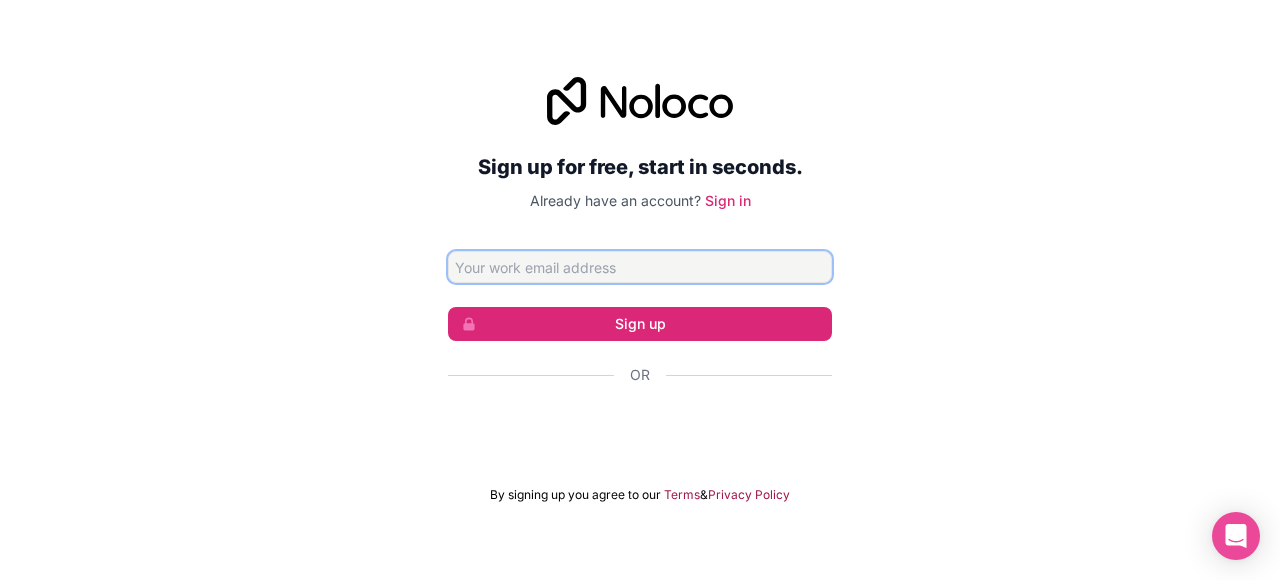 click at bounding box center [640, 267] 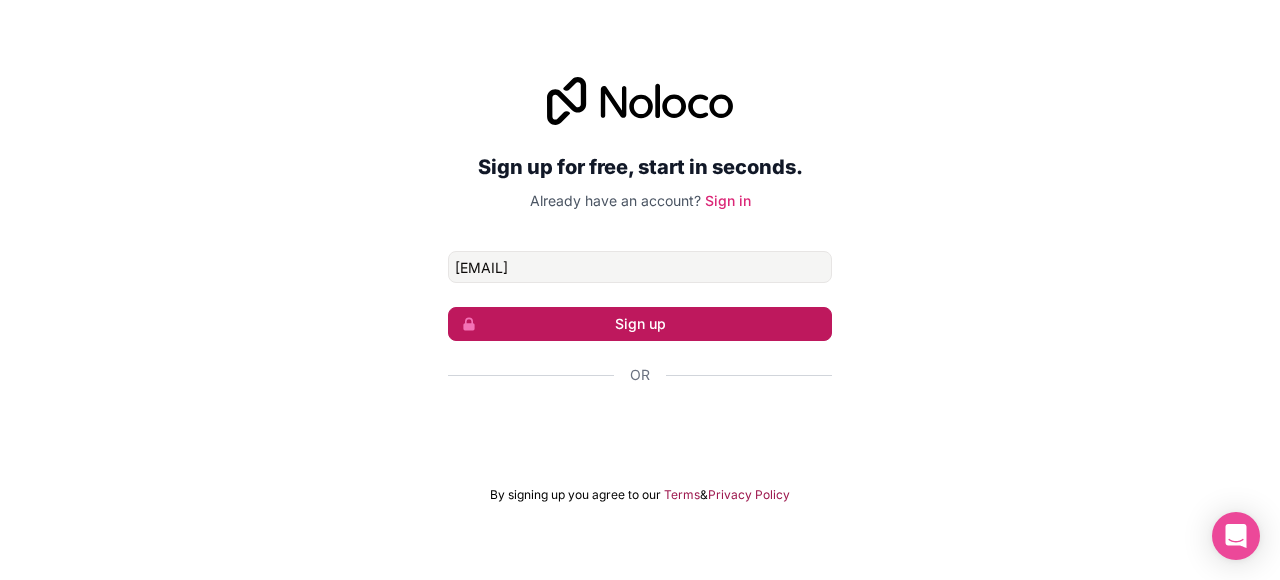 click on "Sign up" at bounding box center [640, 324] 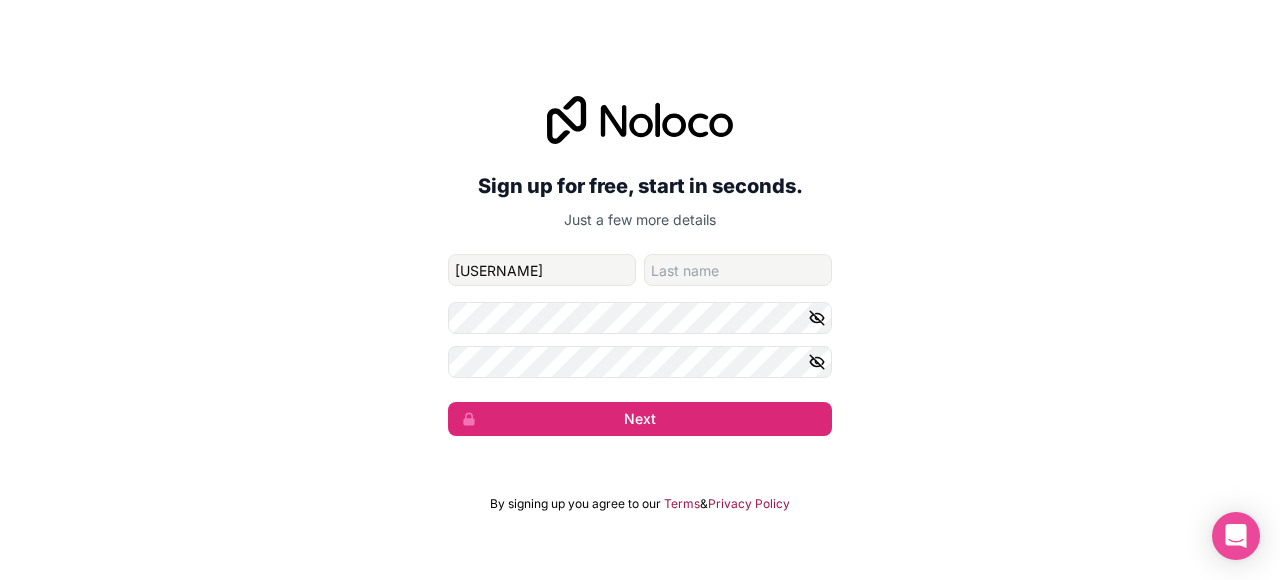 type on "jada" 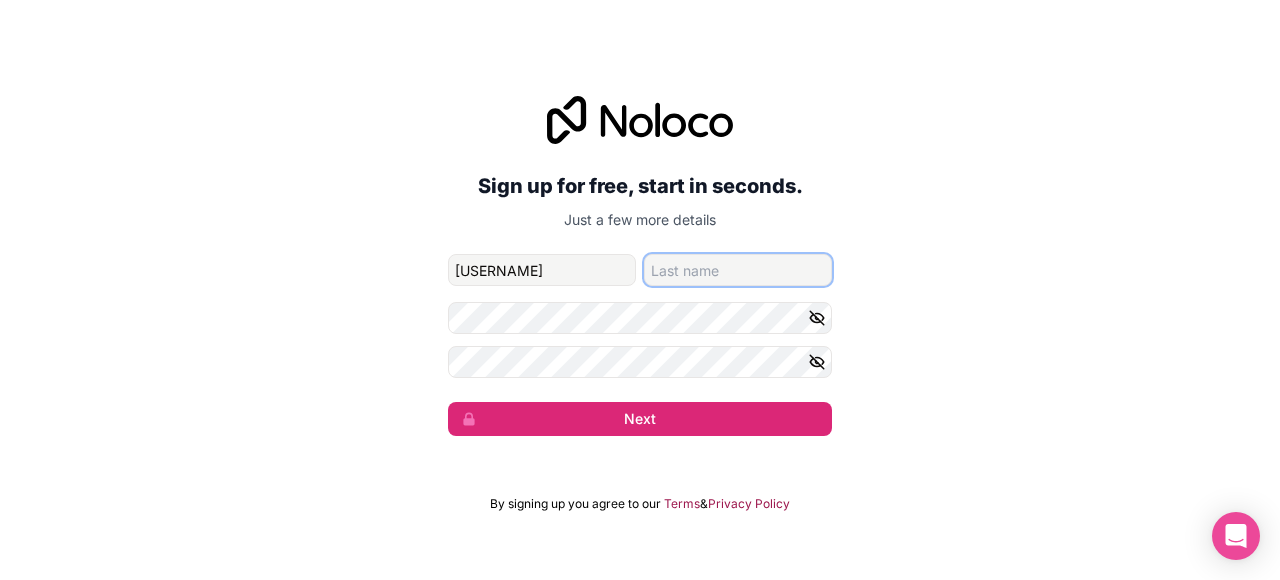 click at bounding box center (738, 270) 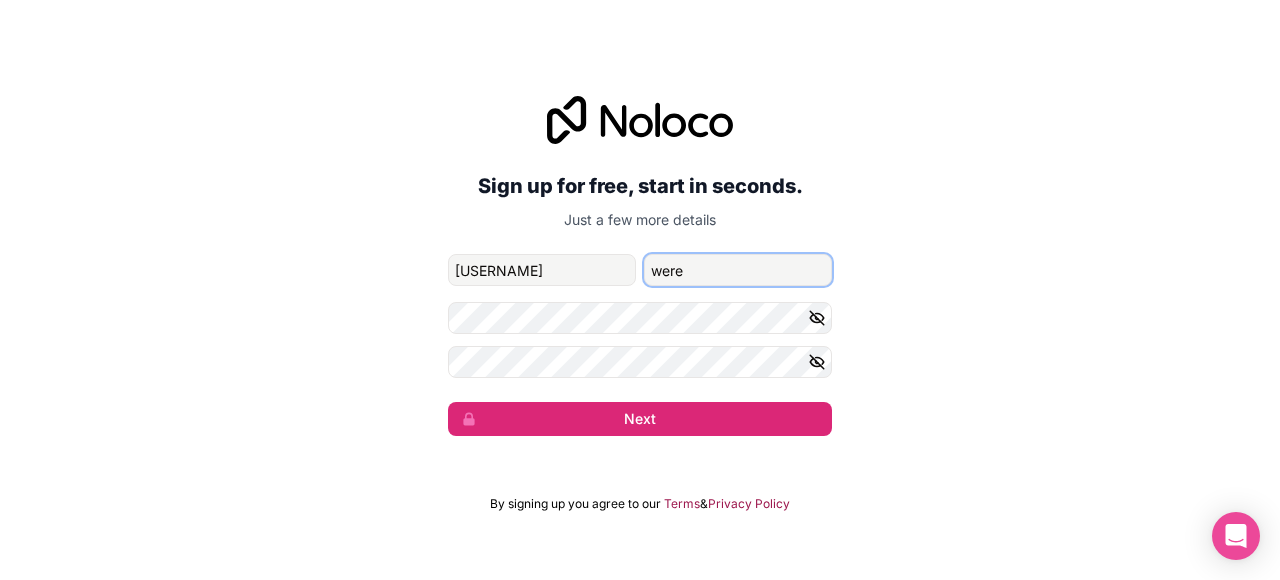 type on "were" 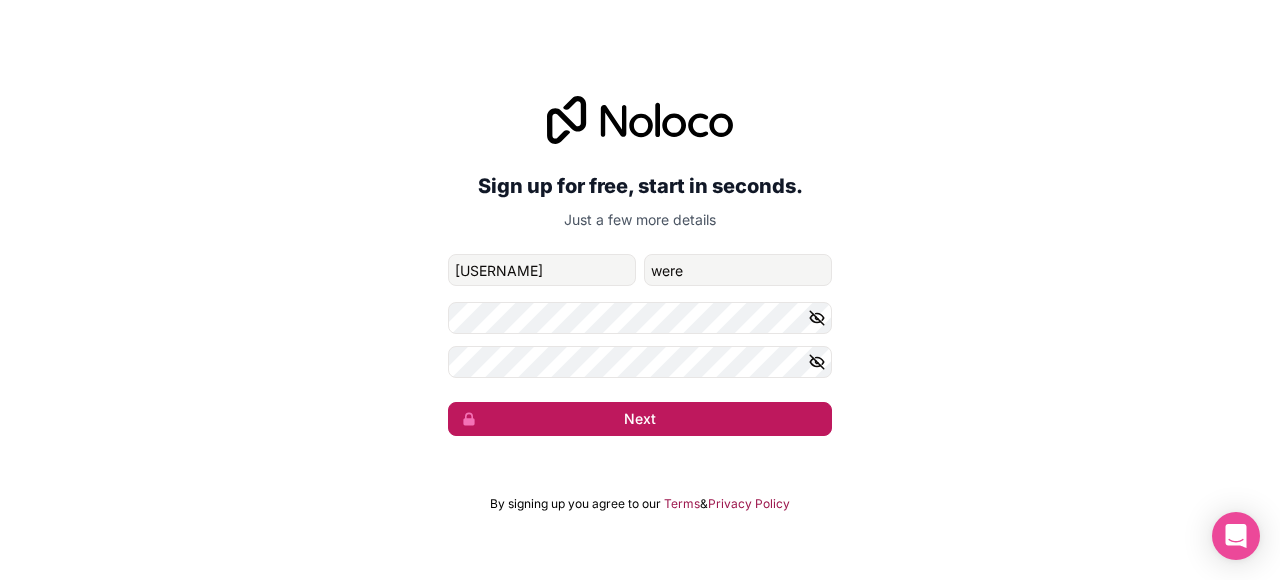 click on "Next" at bounding box center [640, 419] 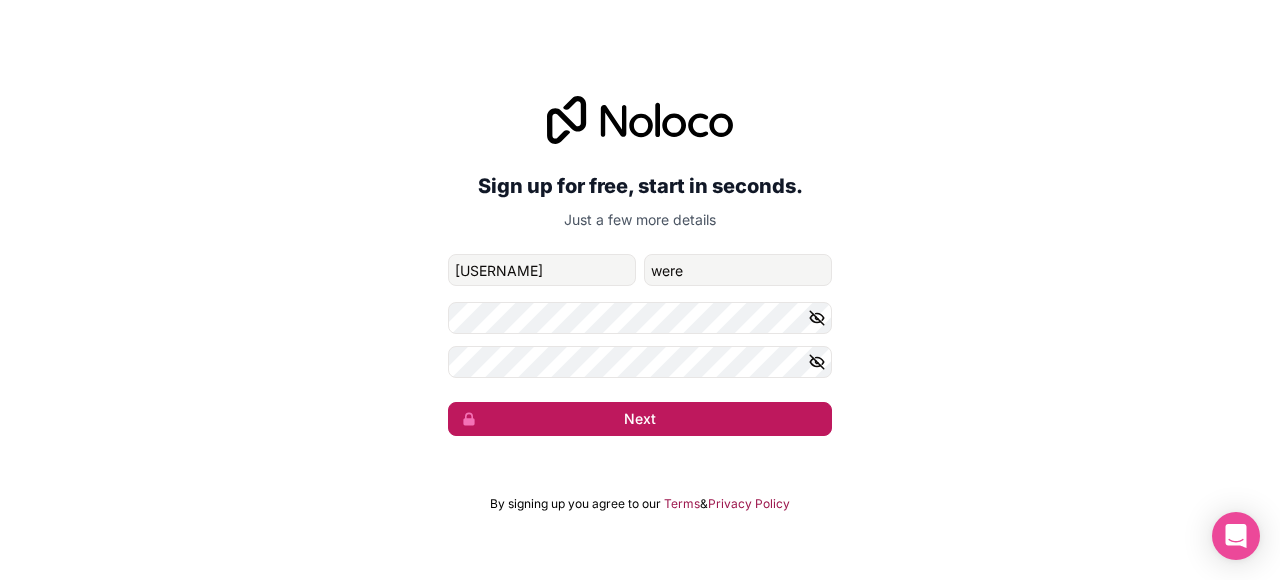 click on "Next" at bounding box center [640, 419] 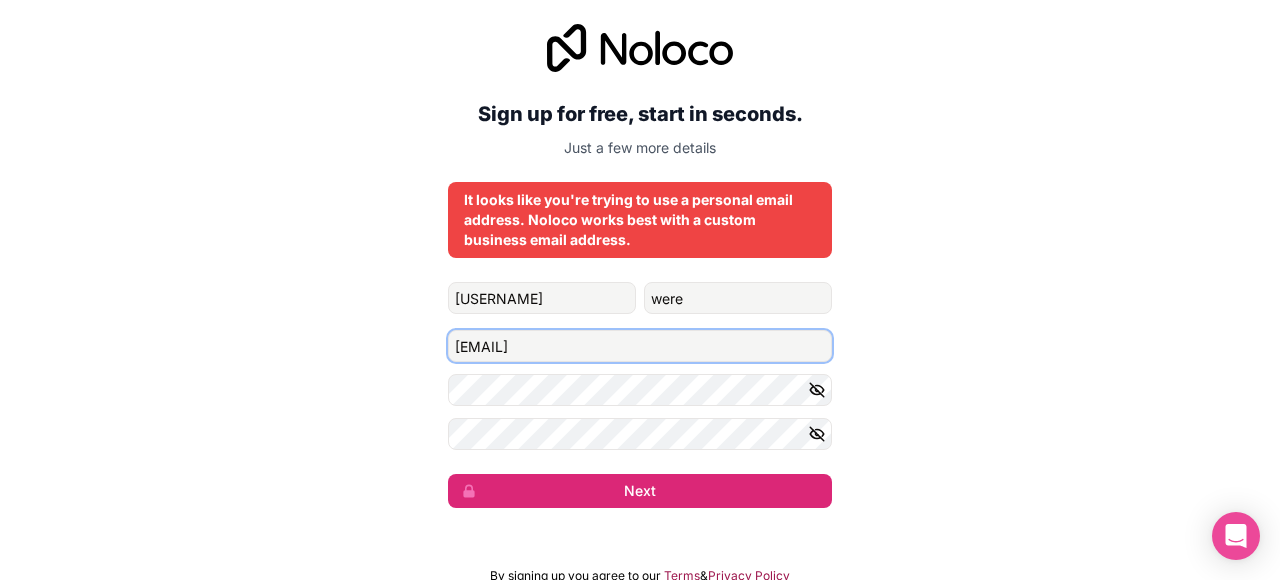 click on "jadawere201@gmail.com" at bounding box center (640, 346) 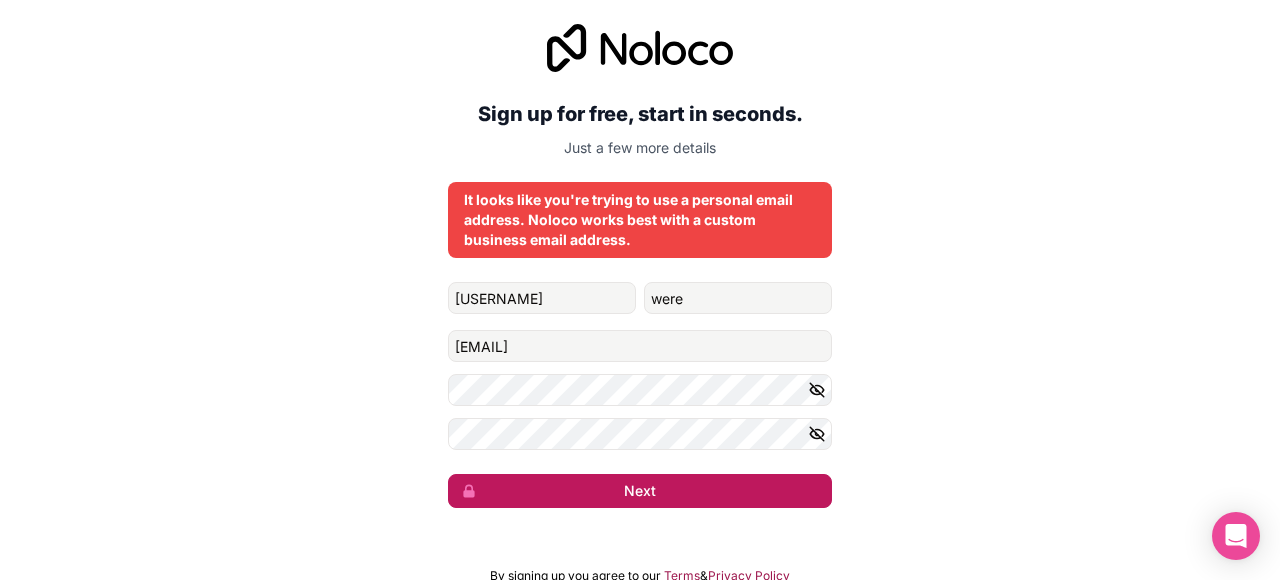 click on "Next" at bounding box center [640, 491] 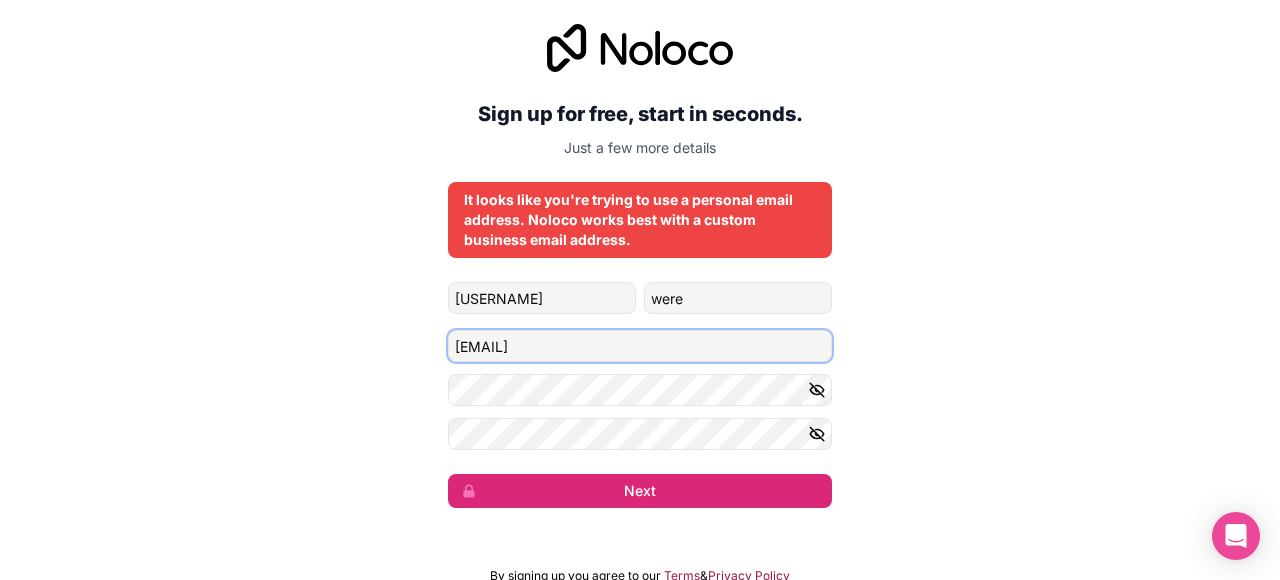 click on "jadawere201@gmail.com" at bounding box center [640, 346] 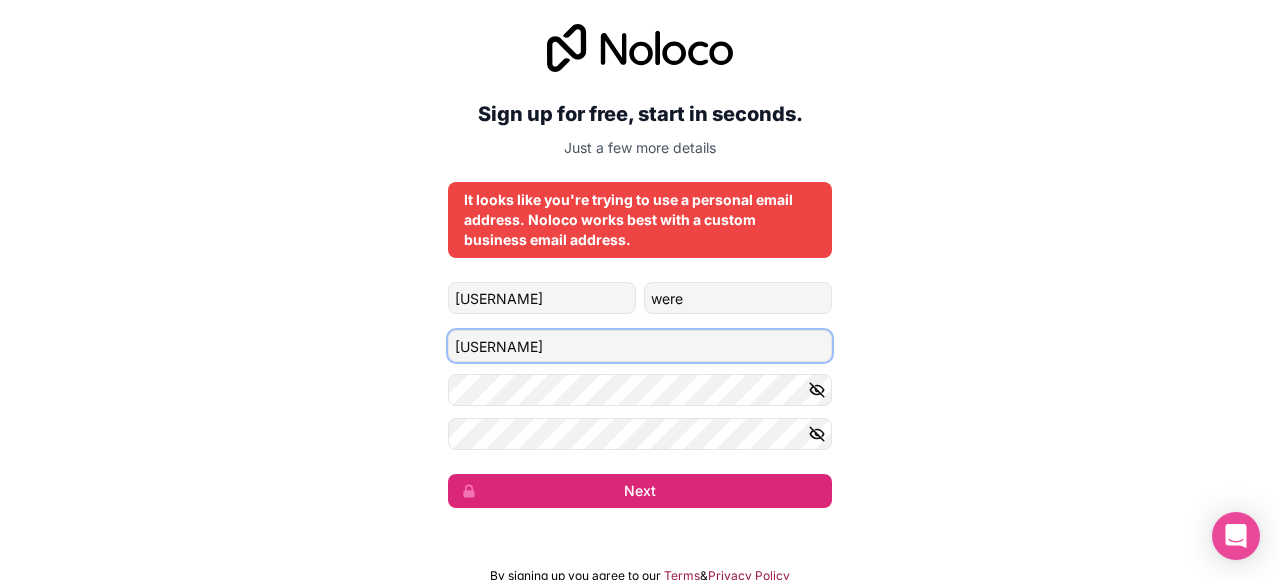 type on "j" 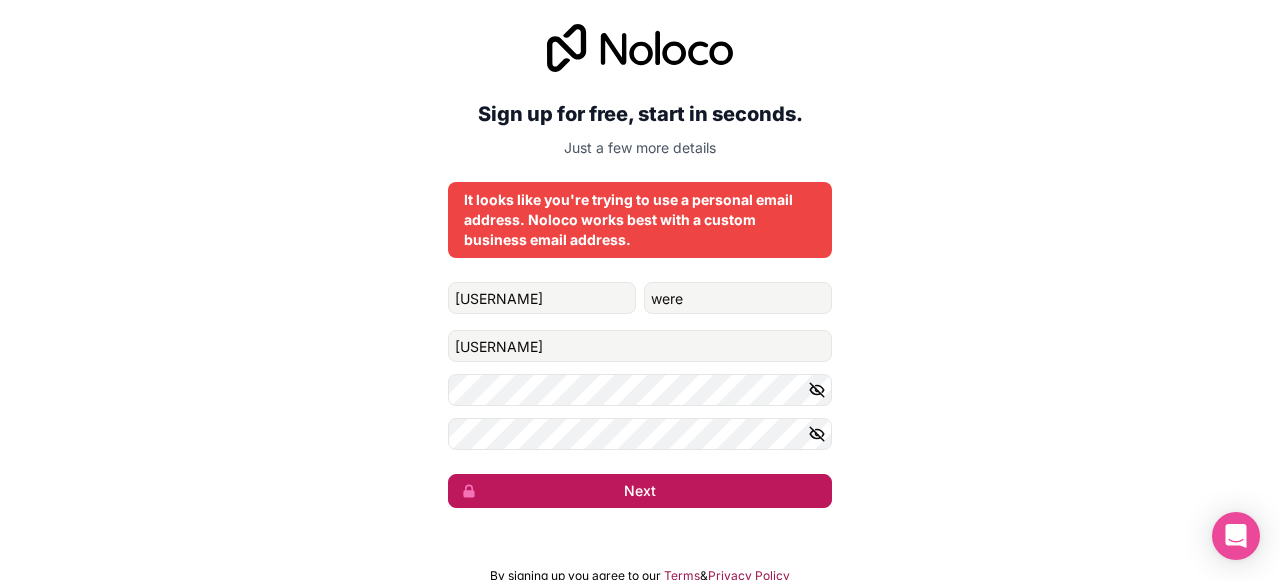 click on "Next" at bounding box center (640, 491) 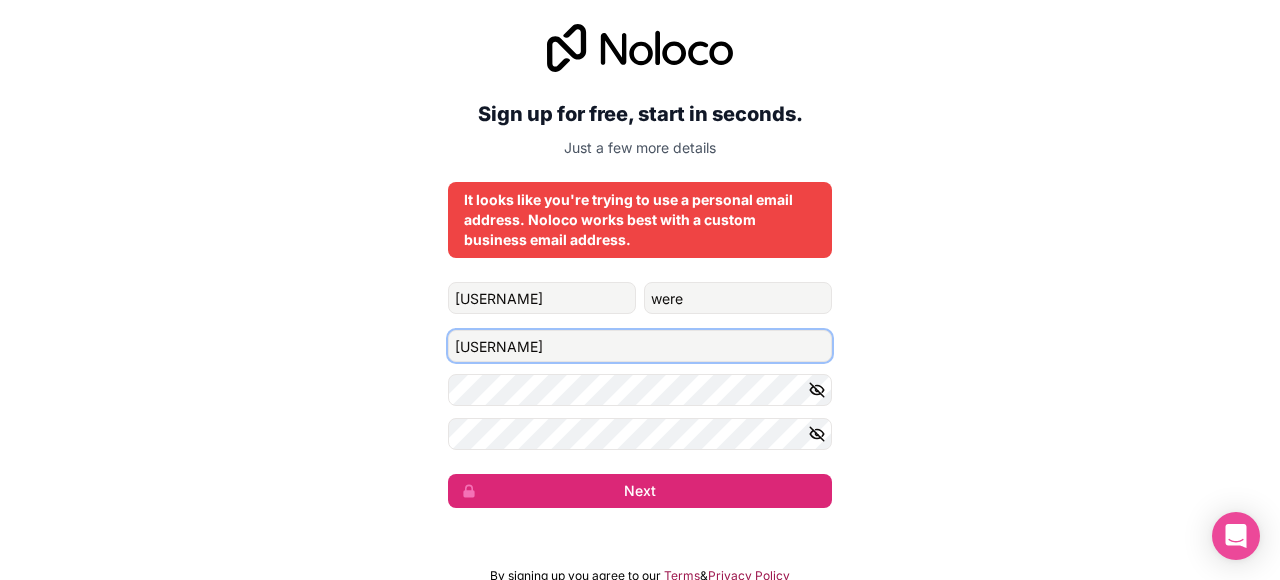 click on "jadawerejkuat" at bounding box center (640, 346) 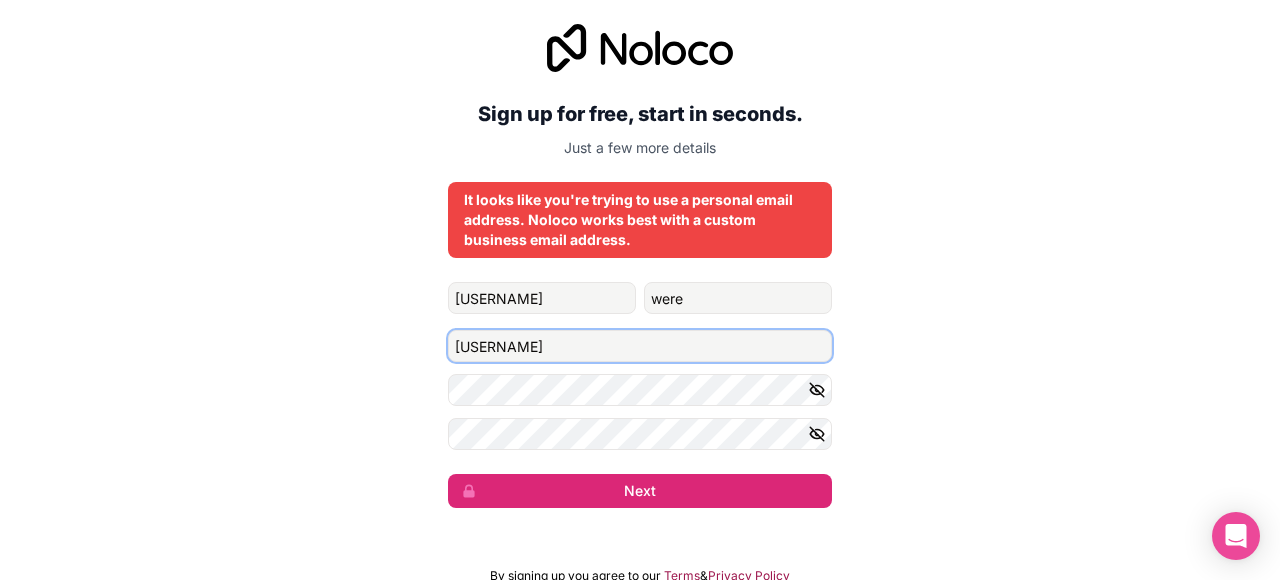 click on "@jadawerejkuat" at bounding box center (640, 346) 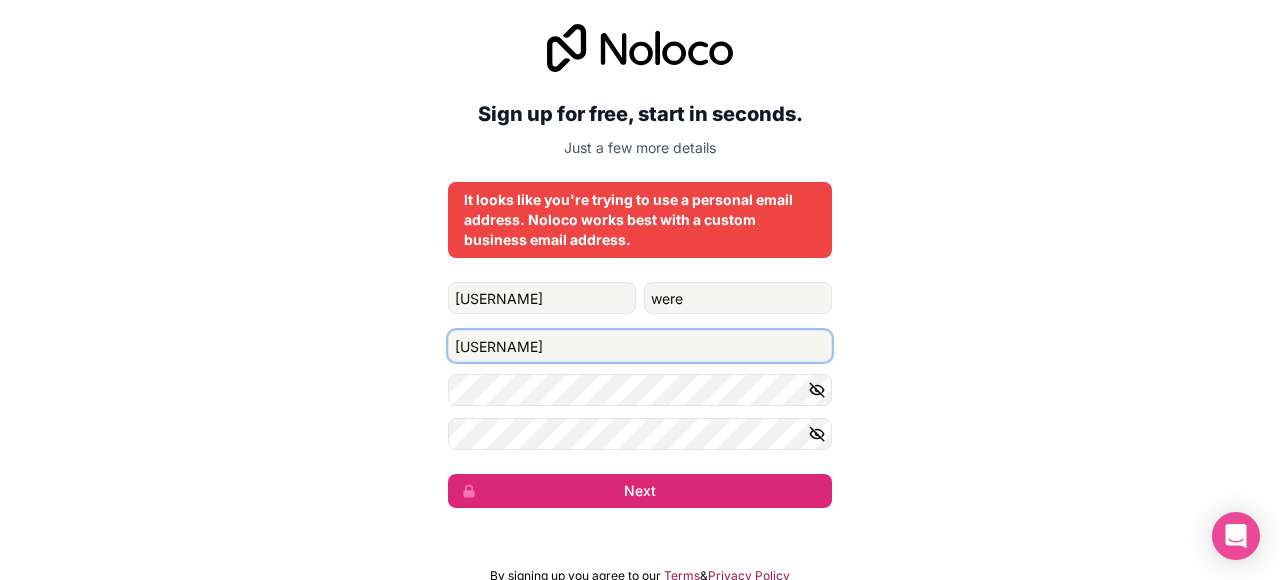 type on "@" 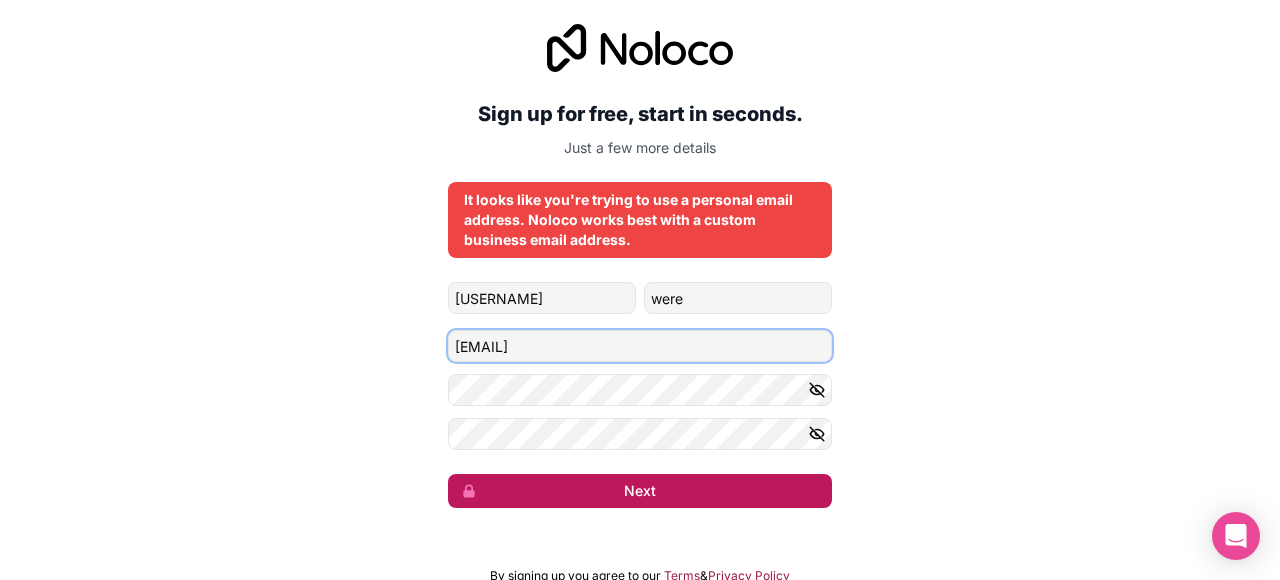type on "jada.muigai@students.jkuat.com" 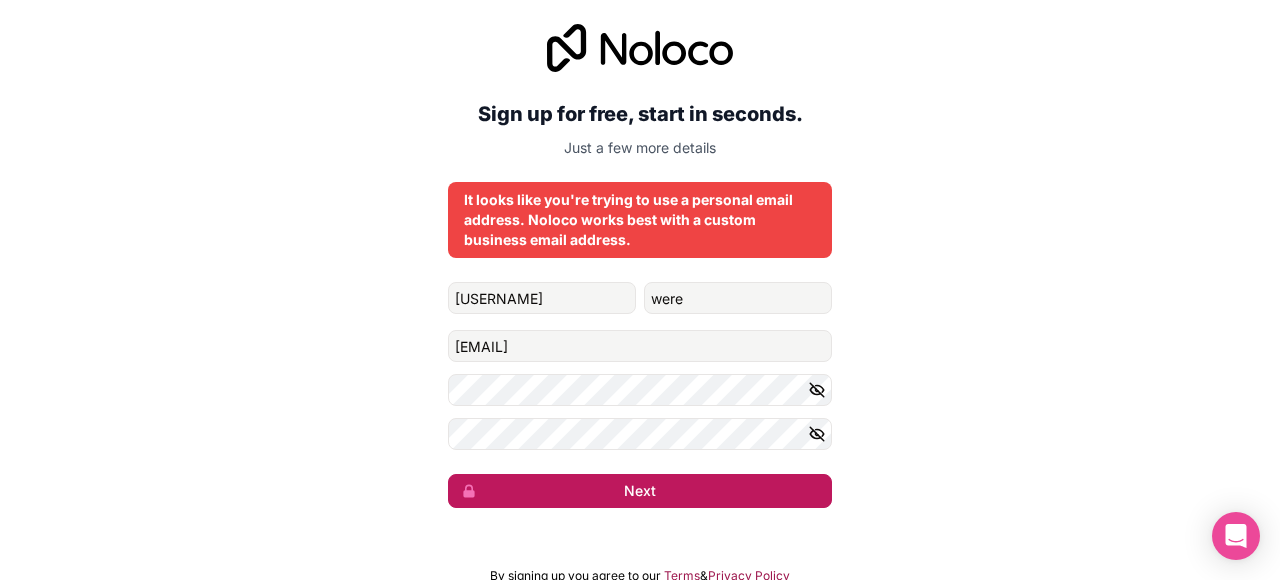 click on "Next" at bounding box center [640, 491] 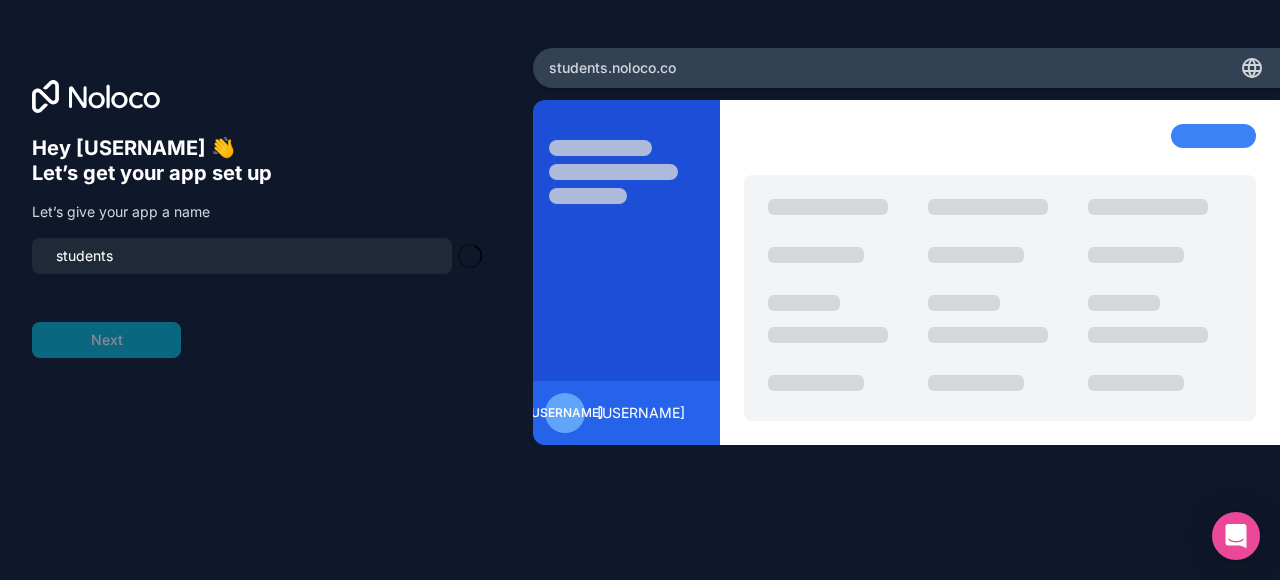 type on "students-team" 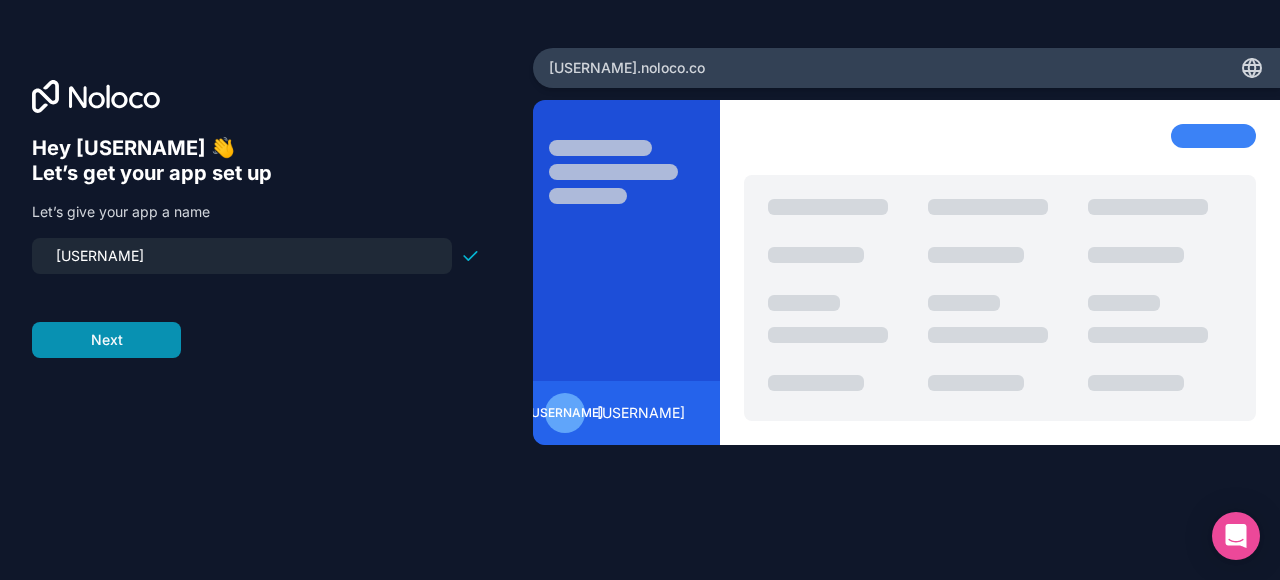 click on "Next" at bounding box center (106, 340) 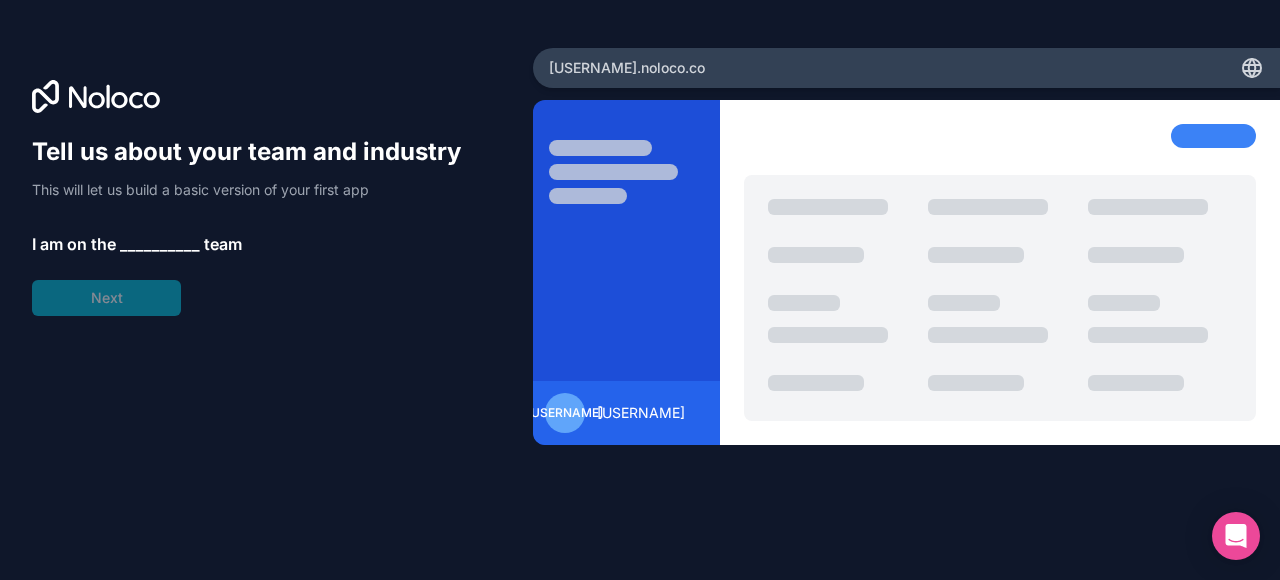 click on "__________" at bounding box center (160, 244) 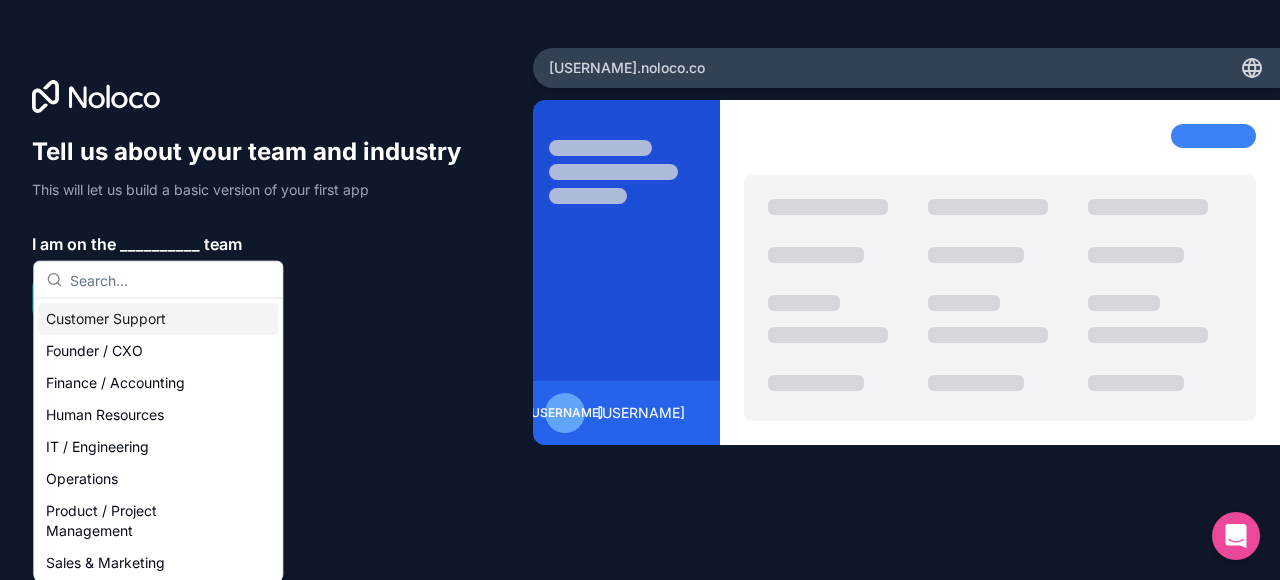 click on "__________" at bounding box center [160, 244] 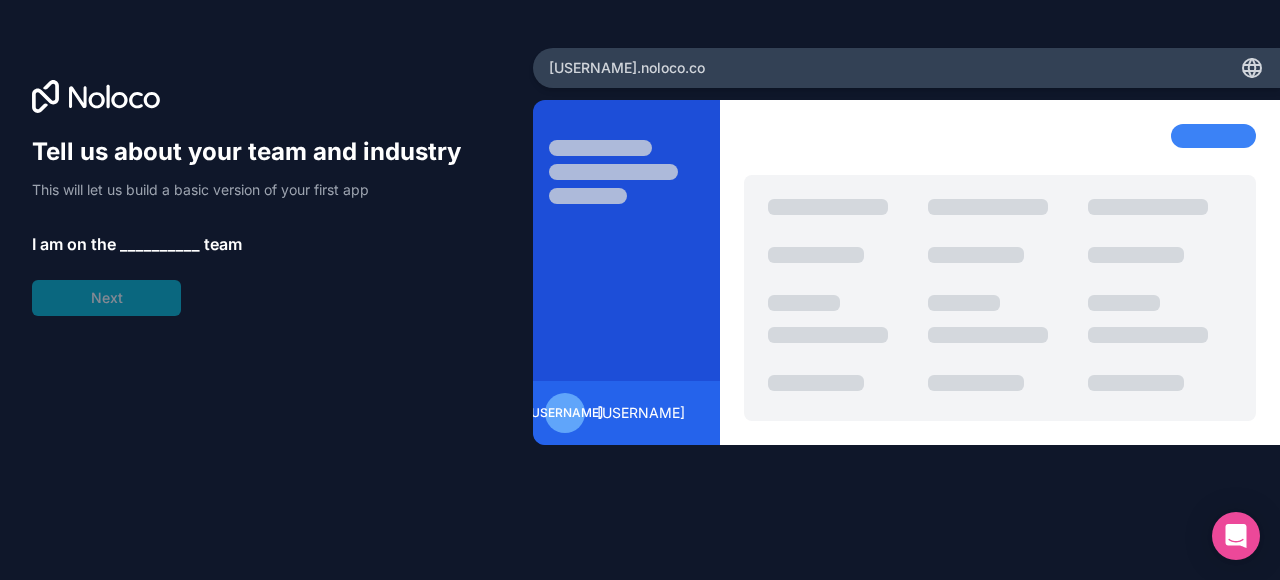 click on "__________" at bounding box center [160, 244] 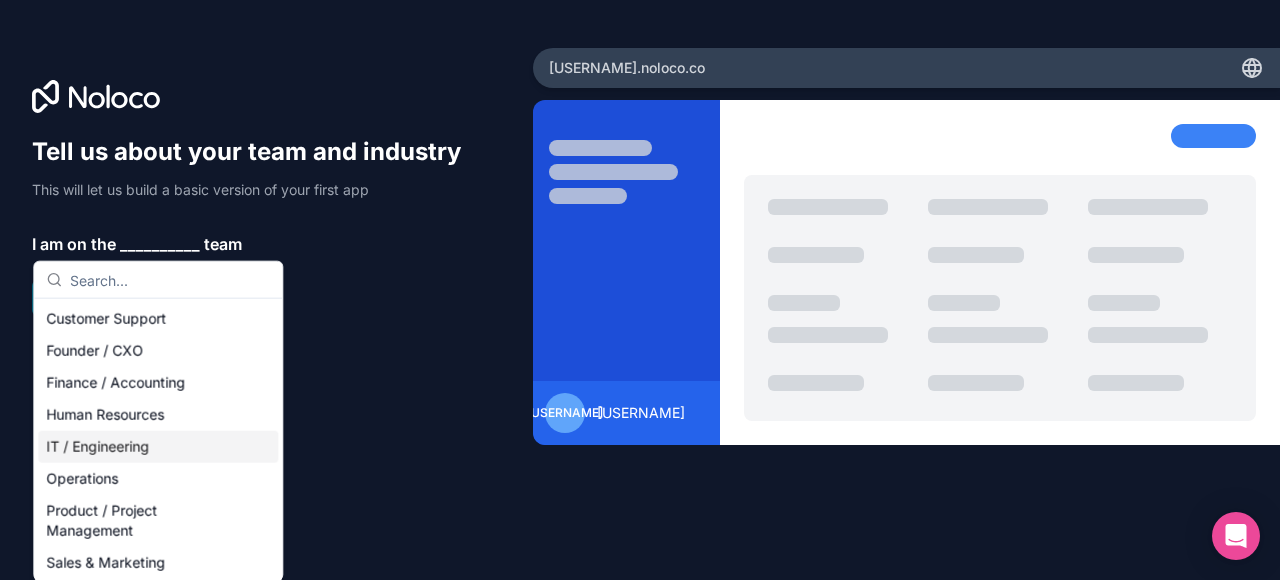 click on "IT / Engineering" at bounding box center [158, 447] 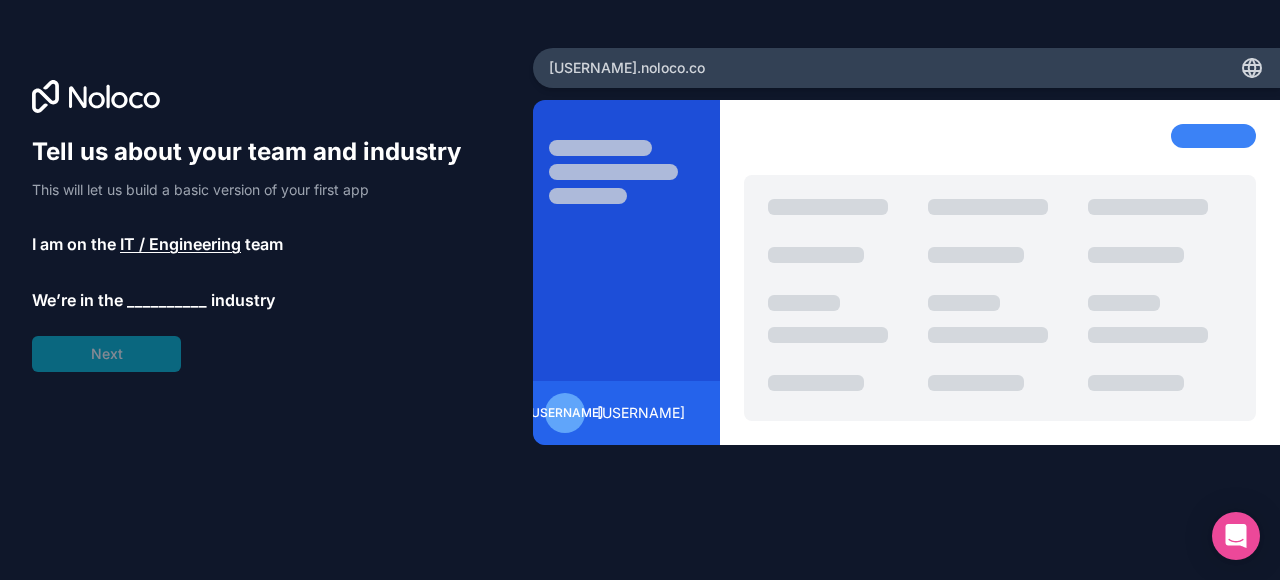 click on "__________" at bounding box center [167, 300] 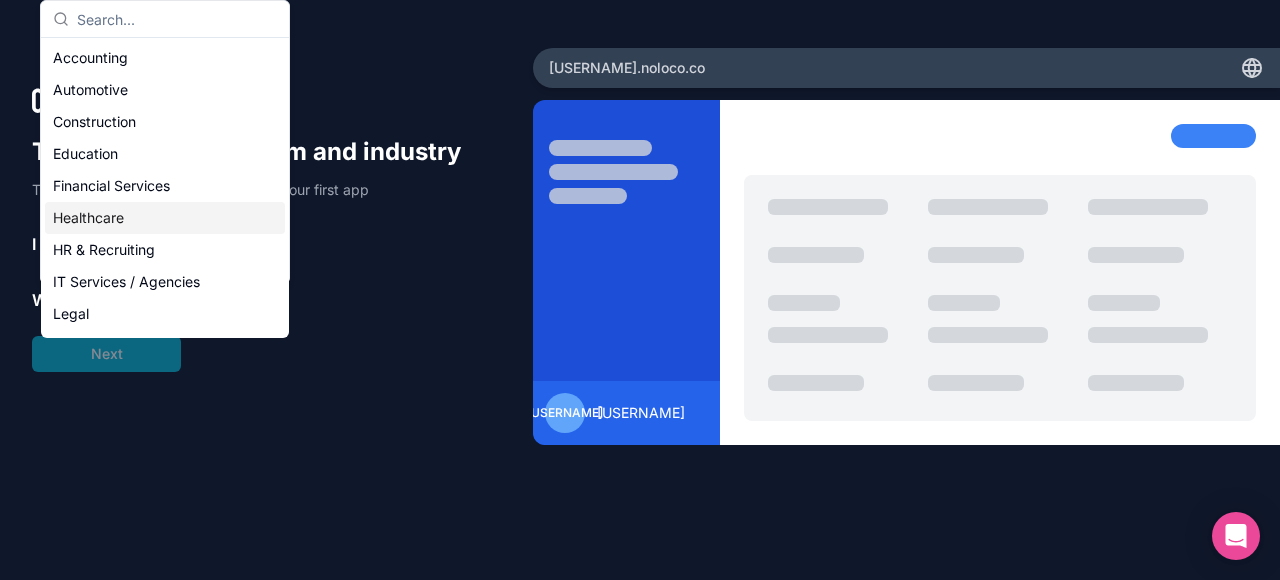 click on "Healthcare" at bounding box center [165, 218] 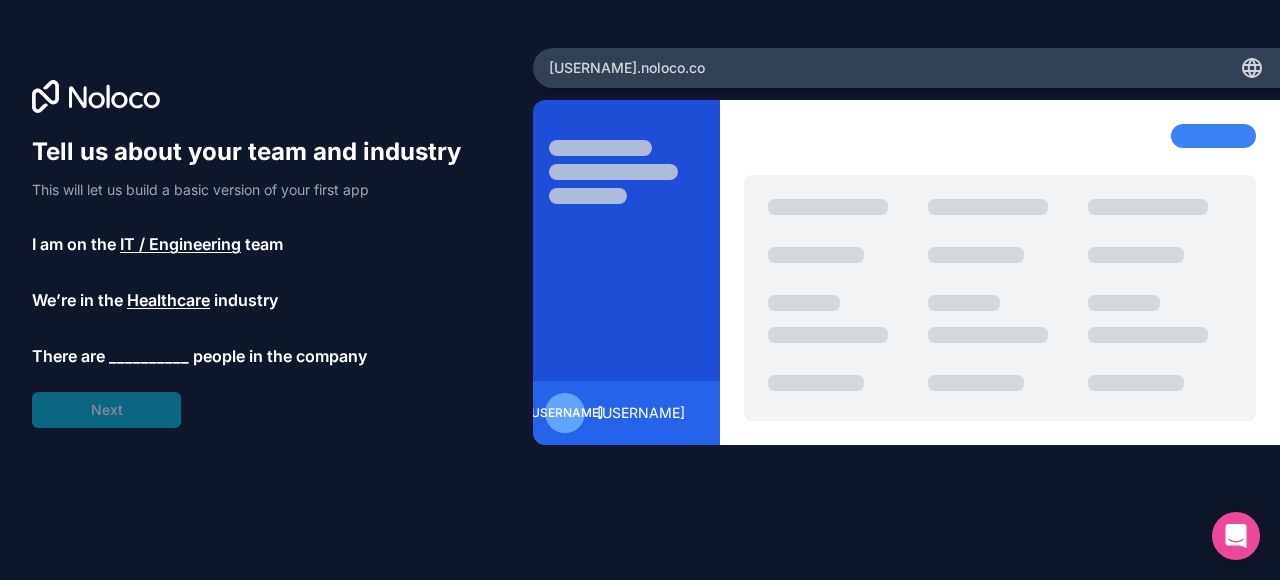 click on "__________" at bounding box center (149, 356) 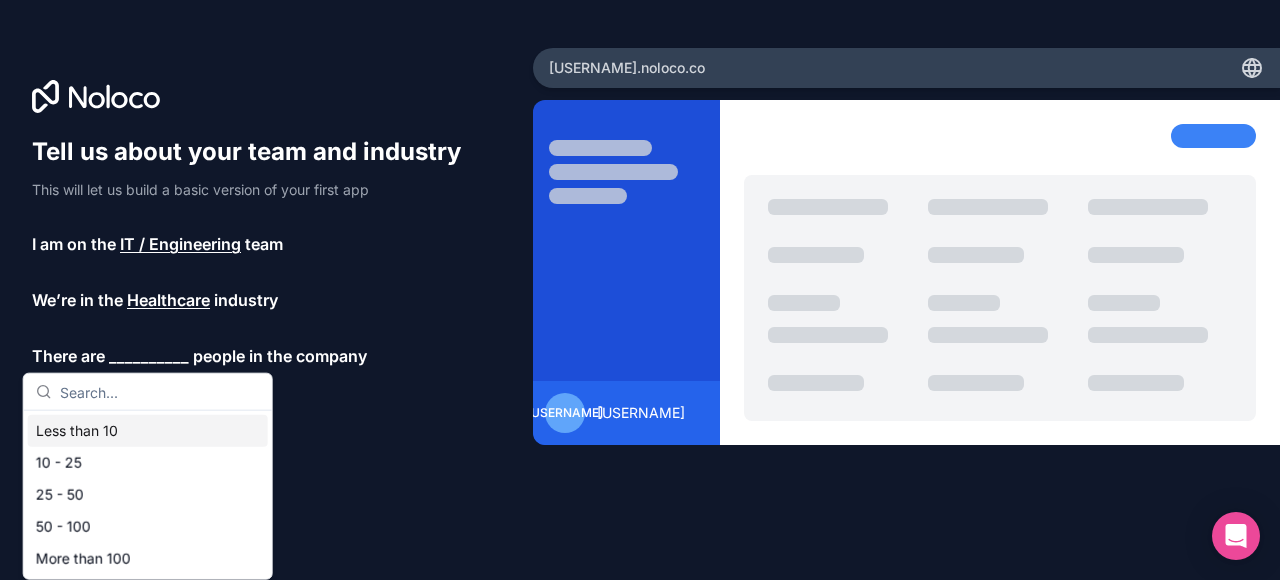 click on "Less than 10" at bounding box center [148, 431] 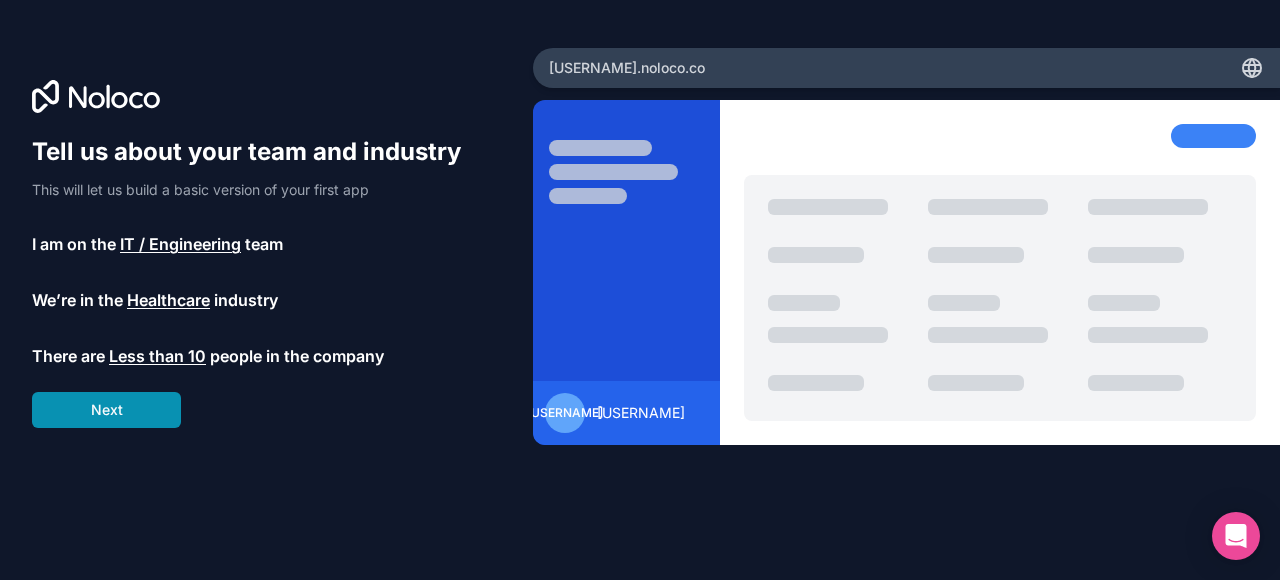 click on "Next" at bounding box center (106, 410) 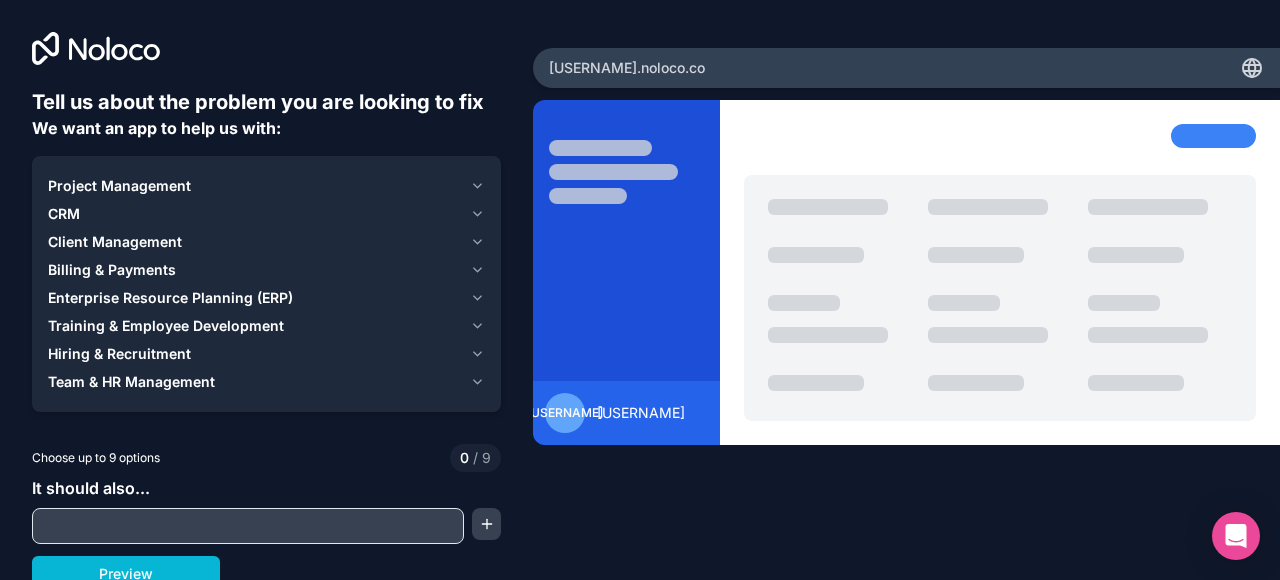 scroll, scrollTop: 12, scrollLeft: 0, axis: vertical 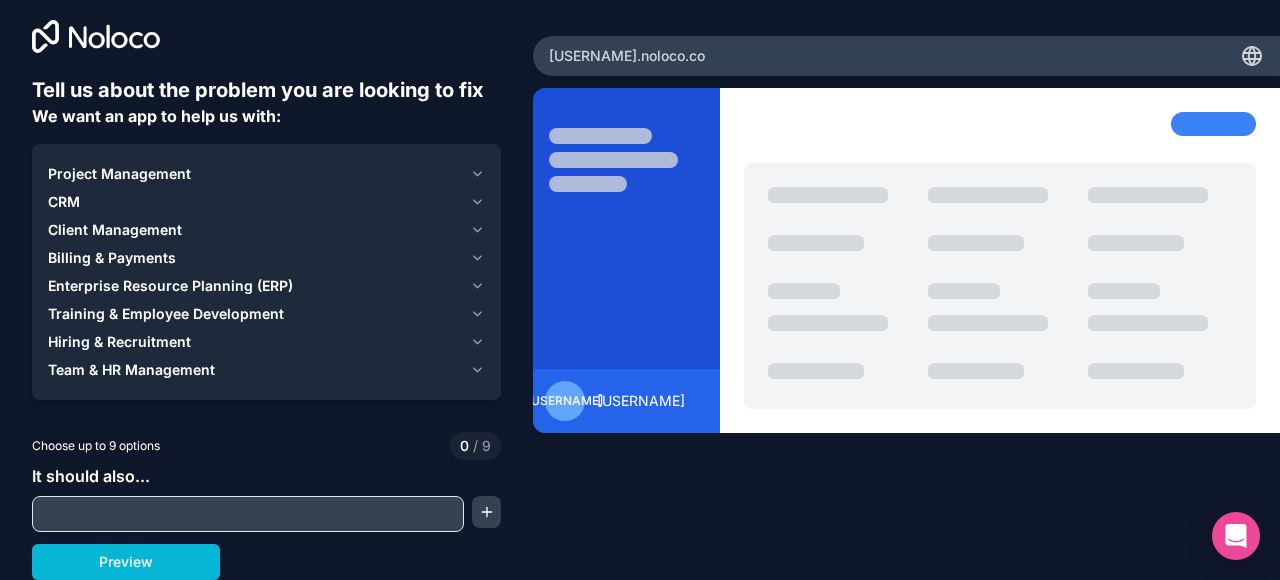 click 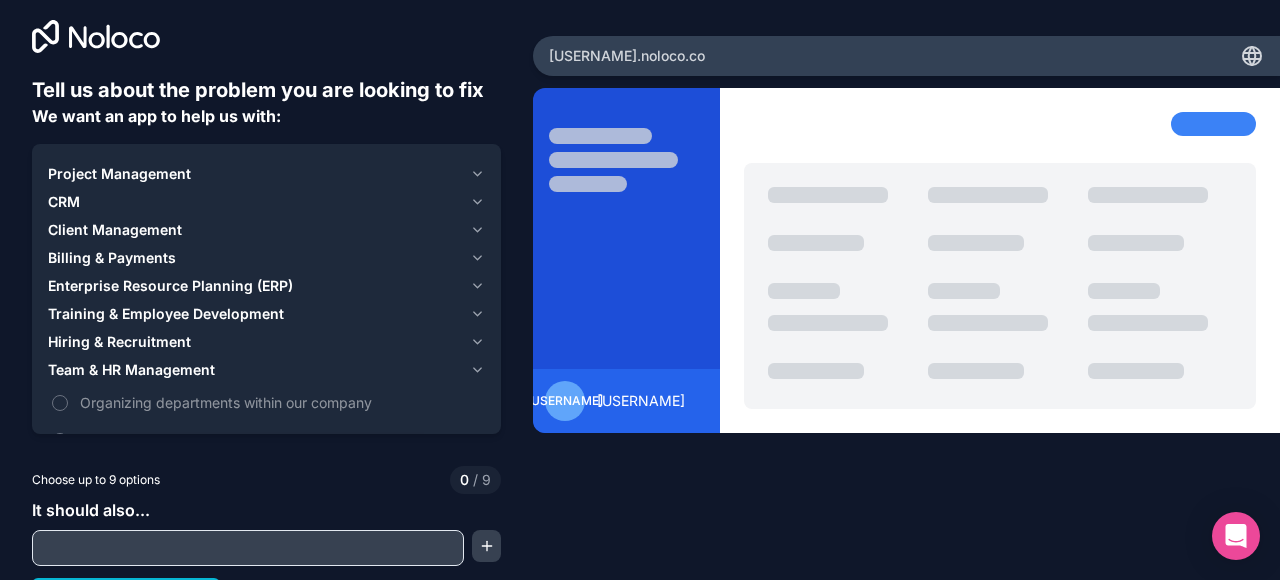 click 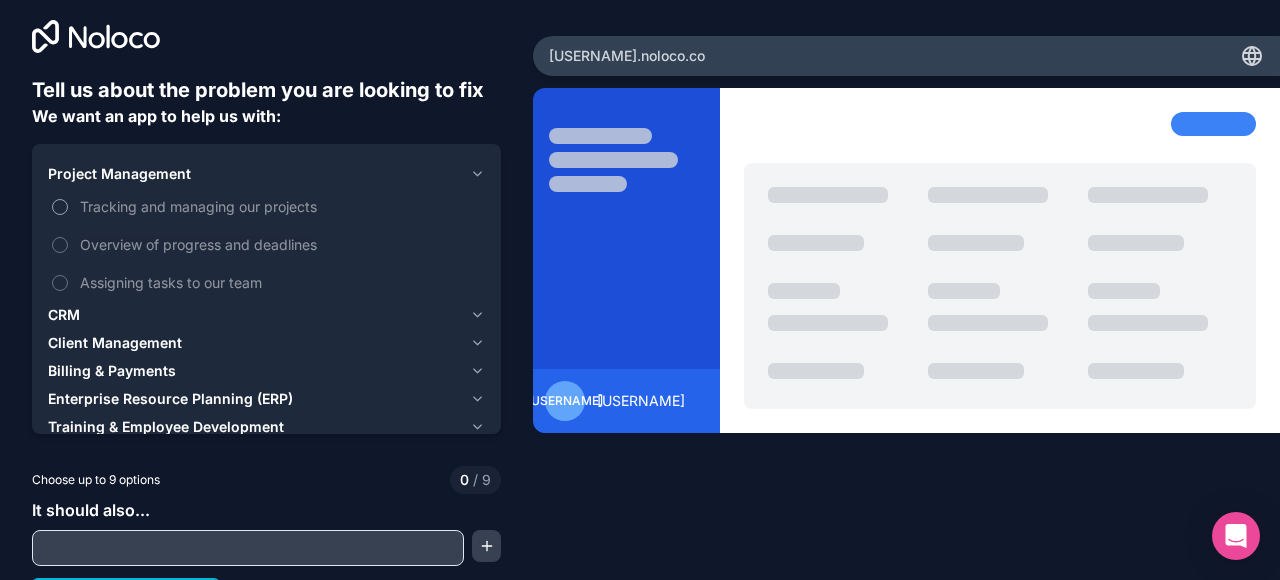 click on "Tracking and managing our projects" at bounding box center [60, 207] 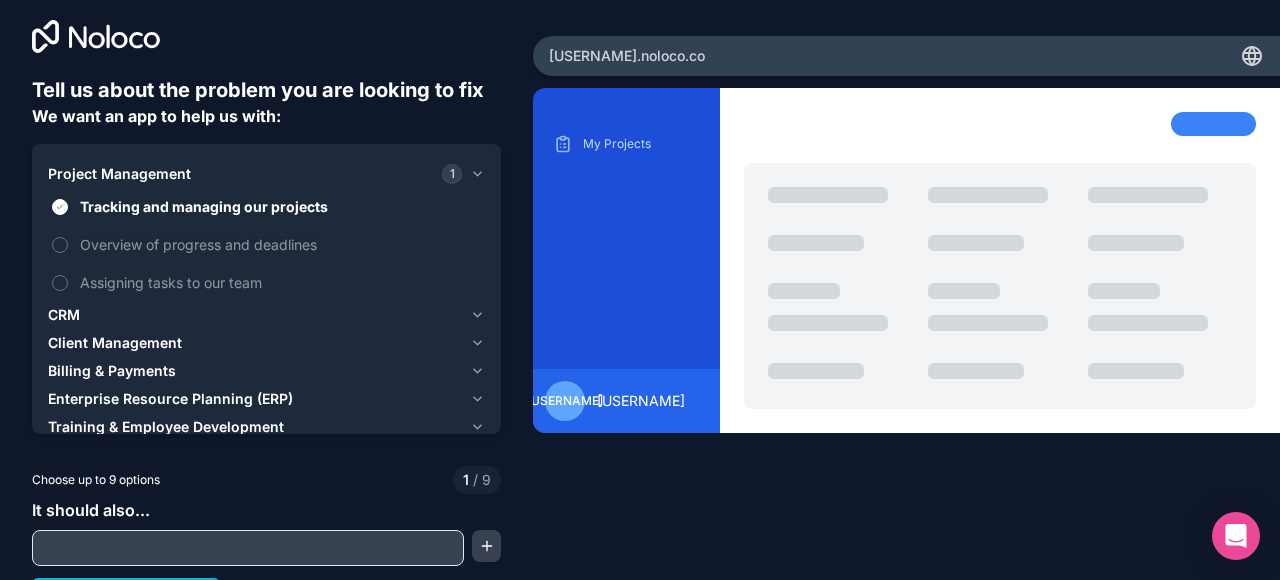 scroll, scrollTop: 46, scrollLeft: 0, axis: vertical 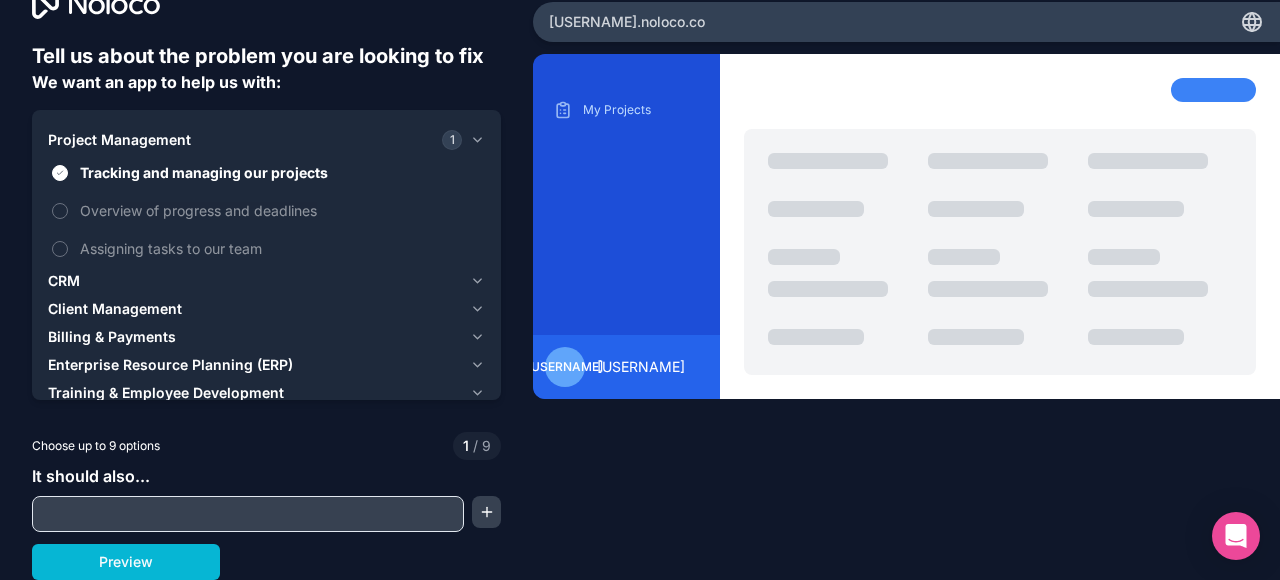 drag, startPoint x: 408, startPoint y: 460, endPoint x: 386, endPoint y: 456, distance: 22.36068 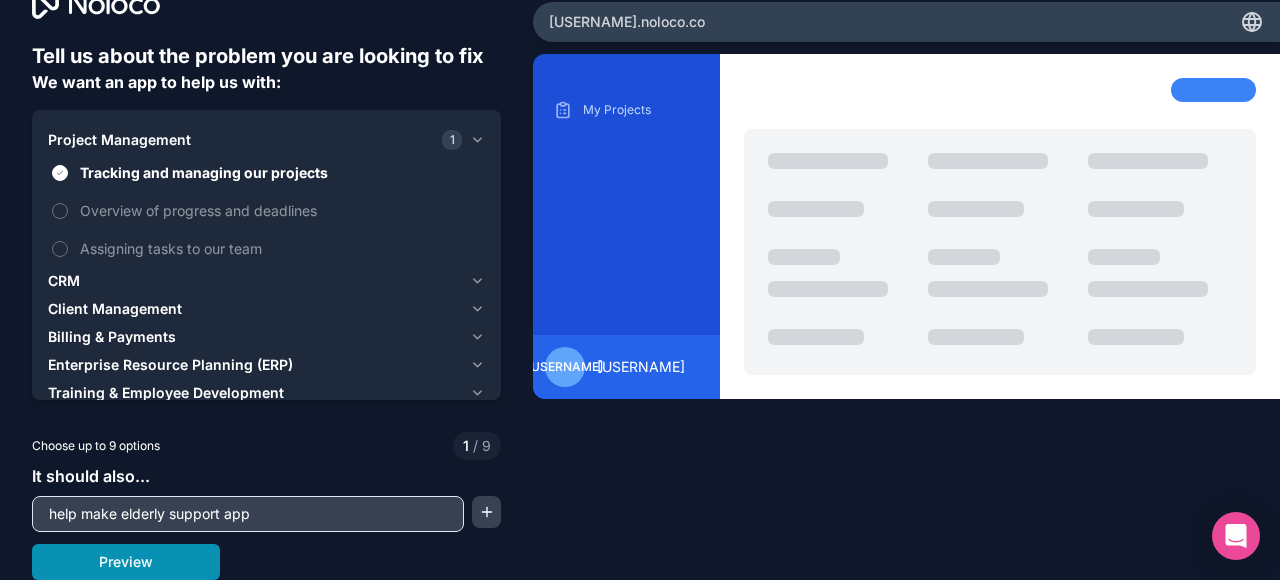 click on "Preview" at bounding box center [126, 562] 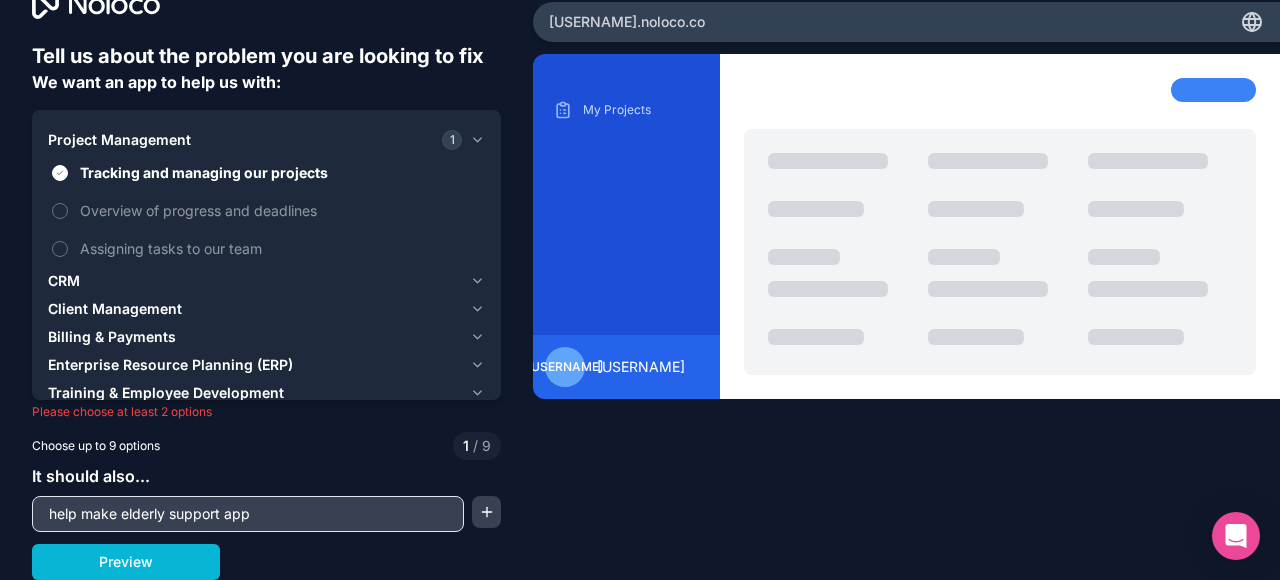 click on "help make elderly support app" at bounding box center [248, 514] 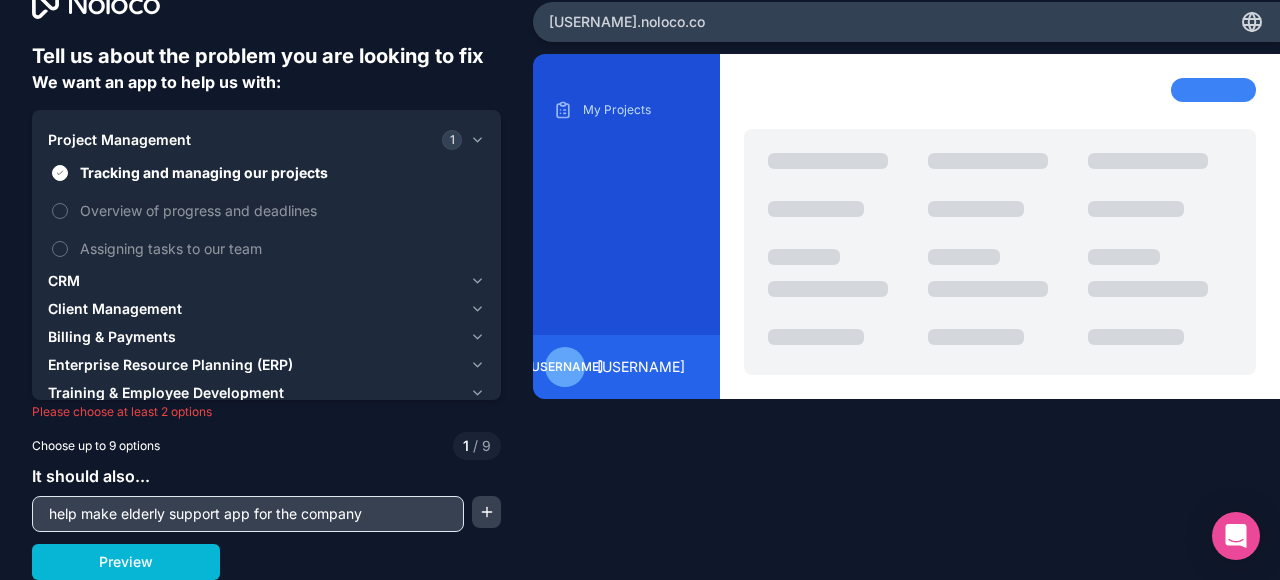 type on "help make elderly support app for the company" 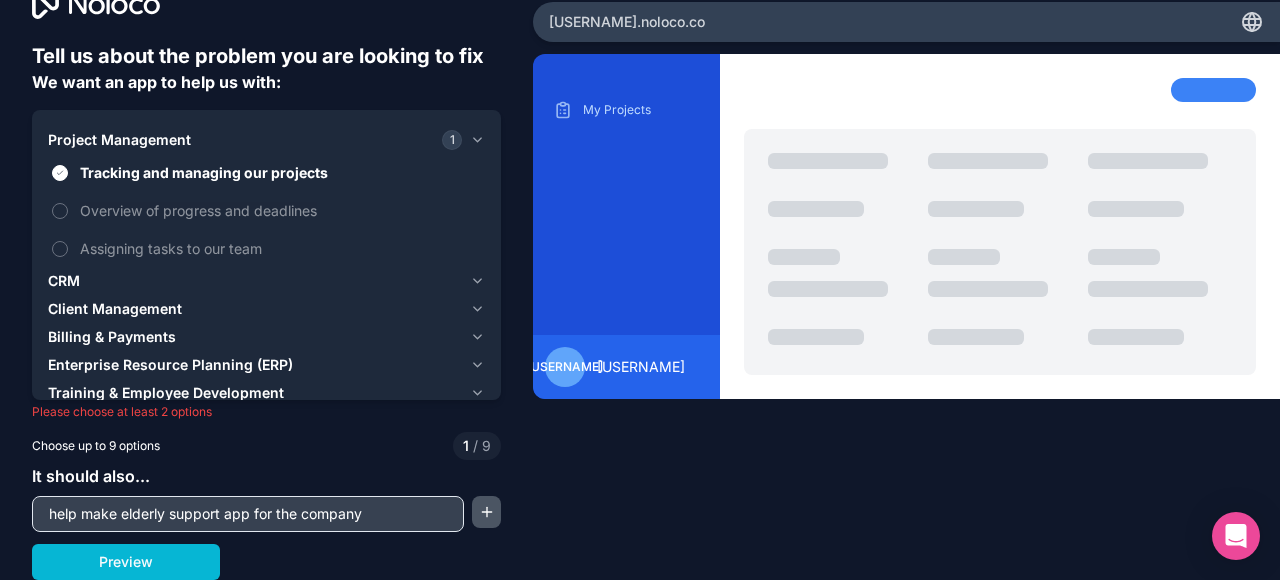 click at bounding box center [486, 512] 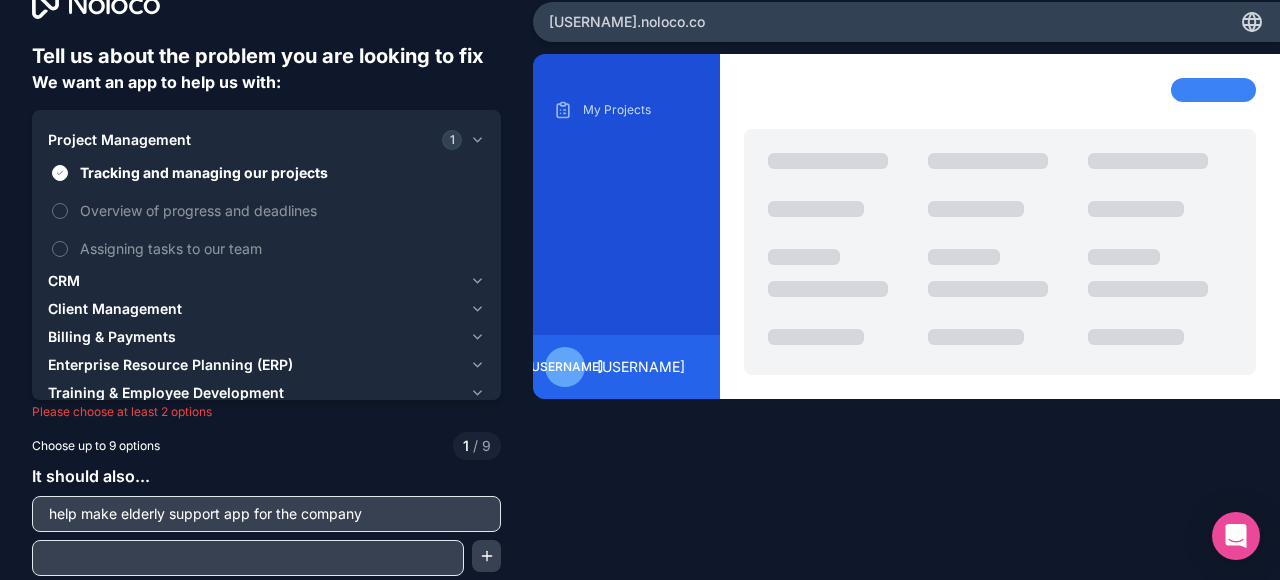 scroll, scrollTop: 90, scrollLeft: 0, axis: vertical 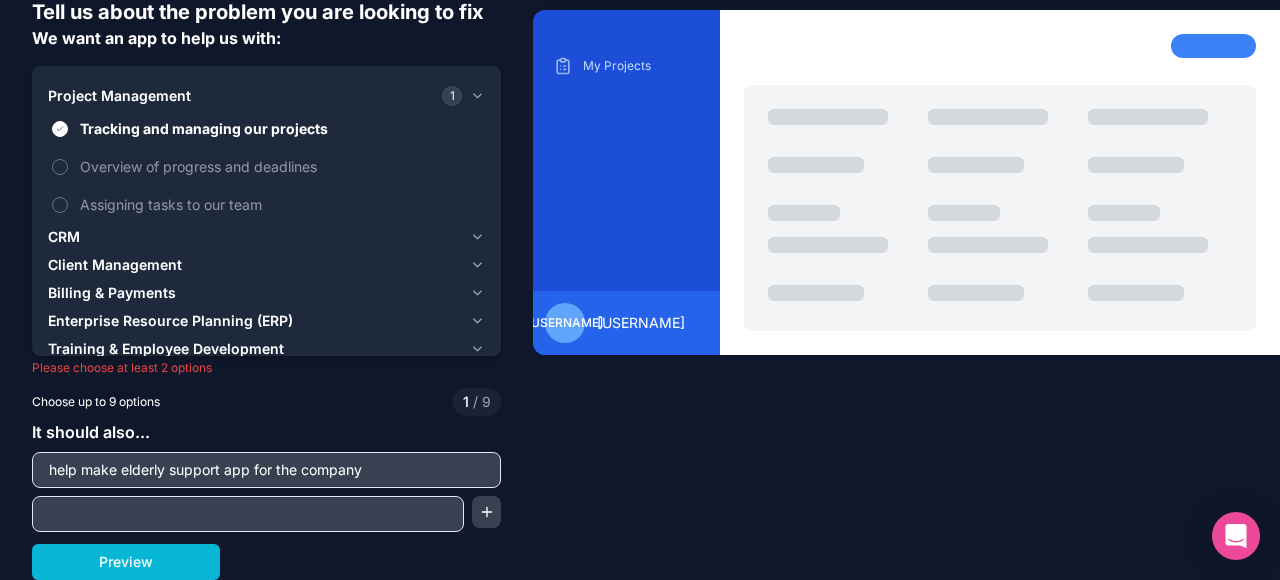 click on "It should also... help make elderly support app for the company" at bounding box center [266, 476] 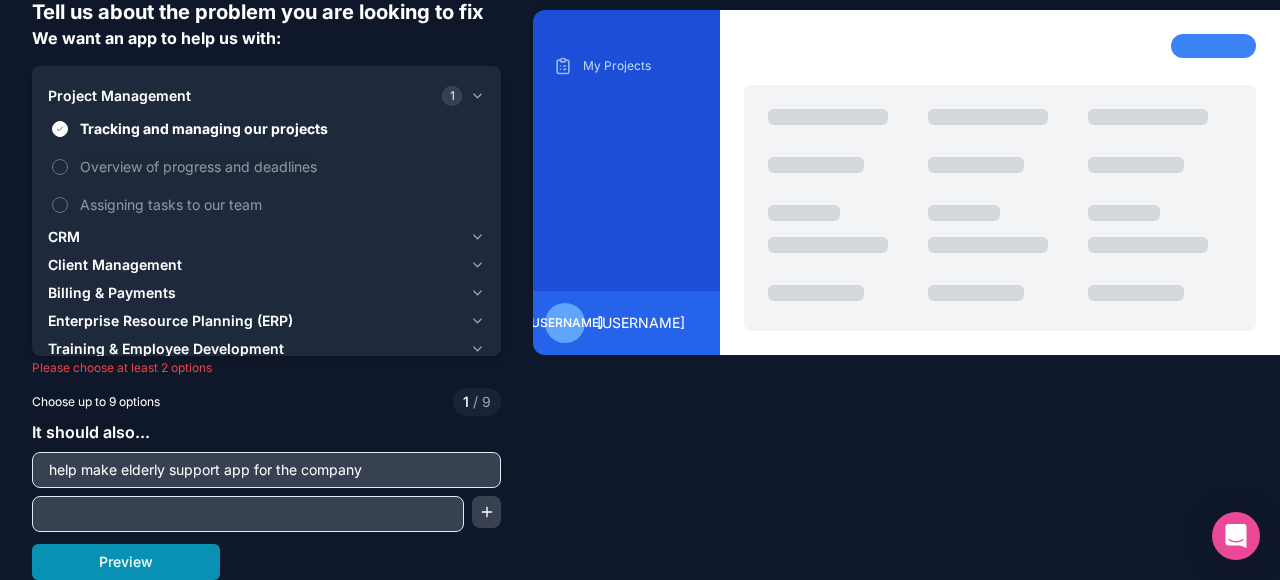 click on "Preview" at bounding box center [126, 562] 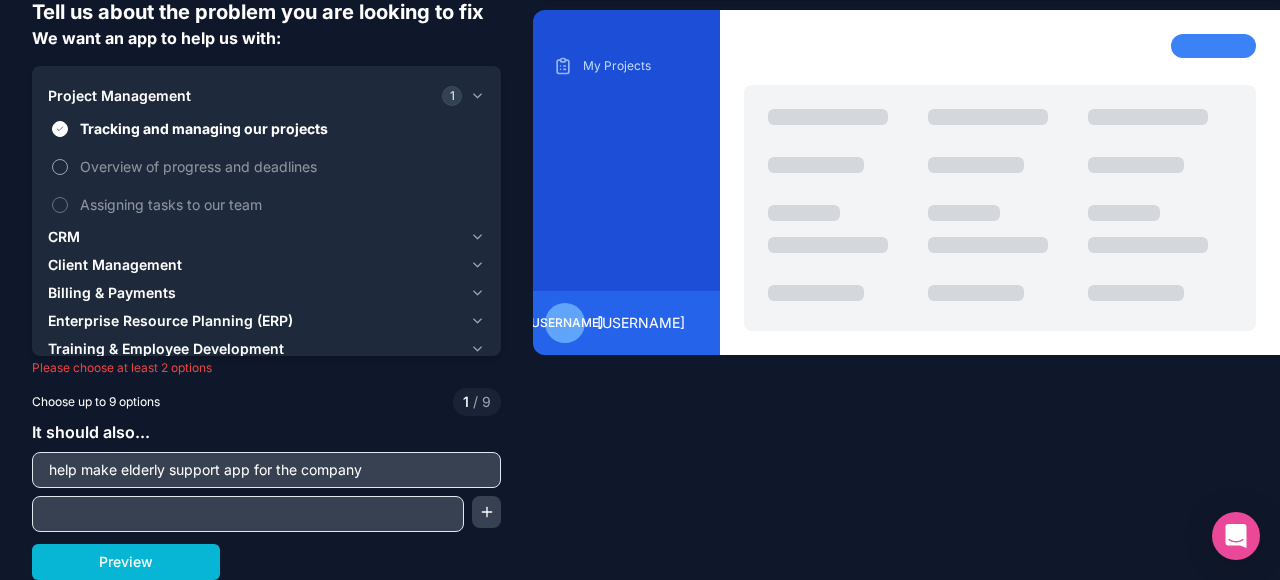 click on "Overview of progress and deadlines" at bounding box center [60, 167] 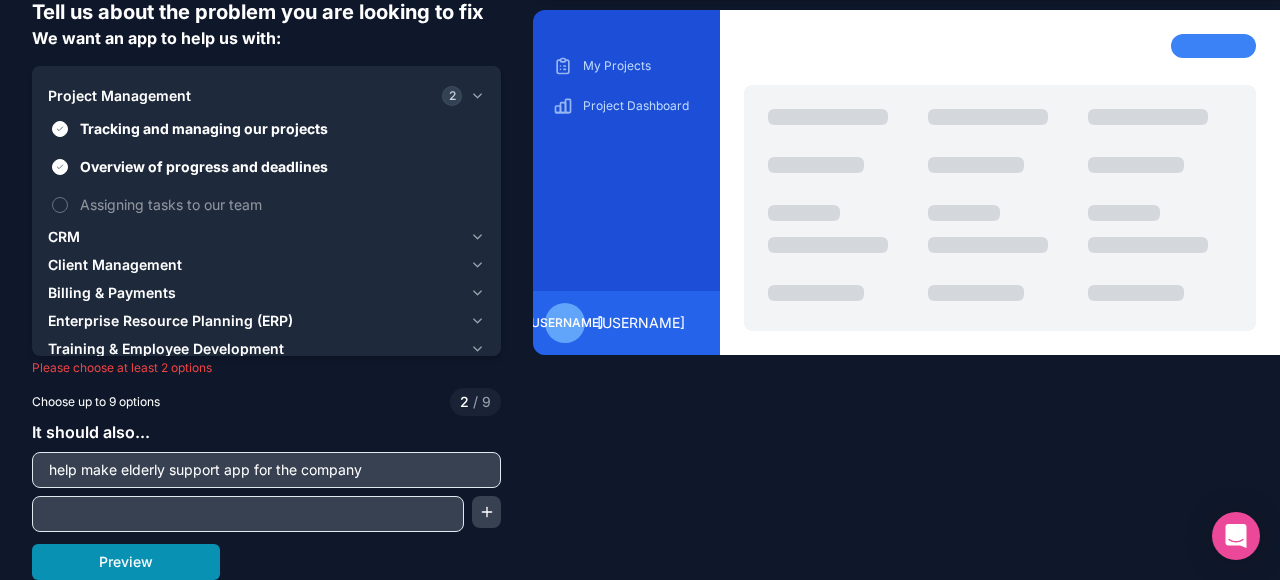 click on "Preview" at bounding box center (126, 562) 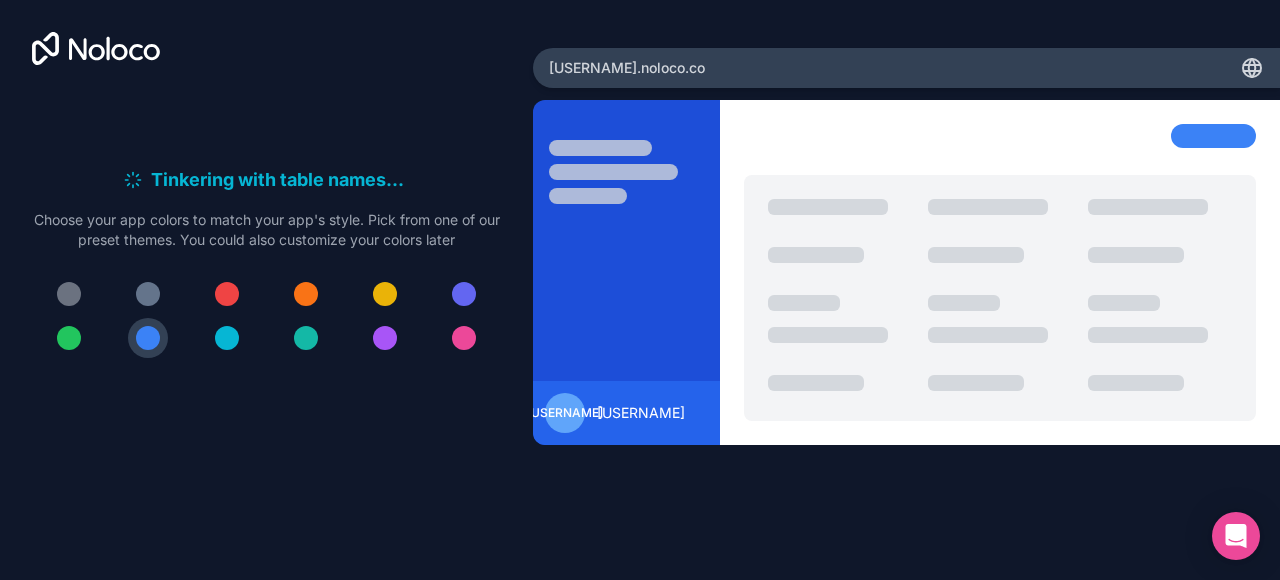 click on "Tinkering with table names . . . Meanwhile, let's personalize it! Choose your app colors to match your app's style. Pick from one of our preset themes. You could also customize your colors later" at bounding box center [266, 241] 